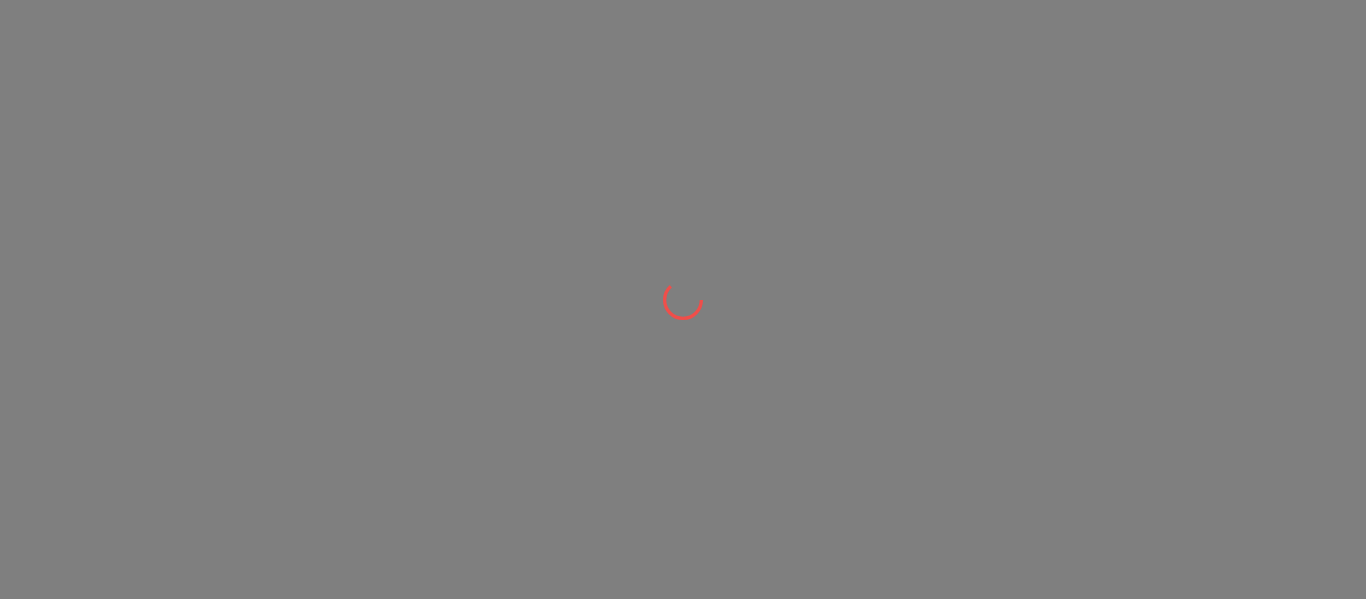 scroll, scrollTop: 0, scrollLeft: 0, axis: both 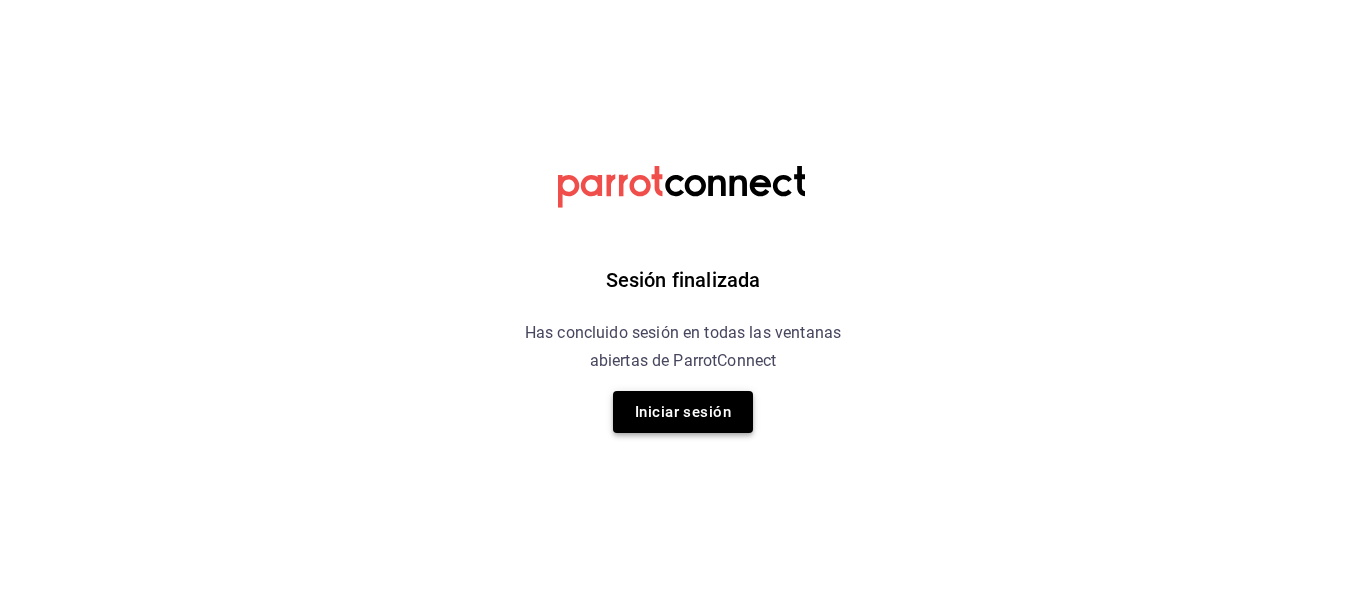 click on "Iniciar sesión" at bounding box center (683, 412) 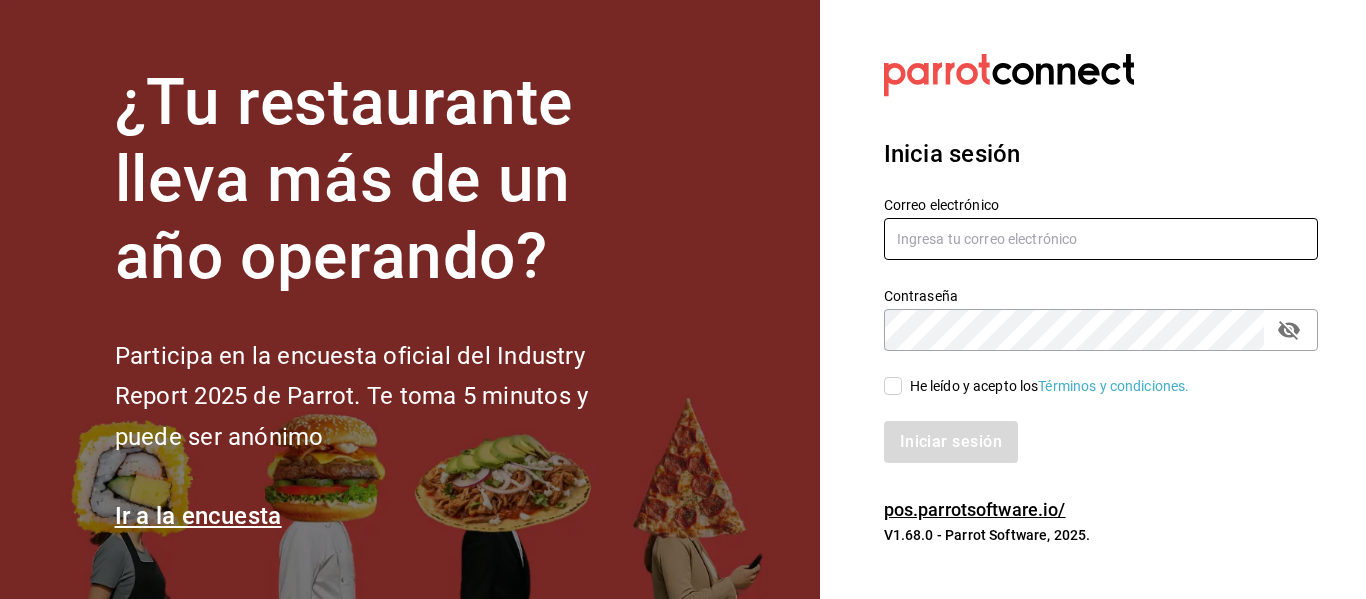 click at bounding box center (1101, 239) 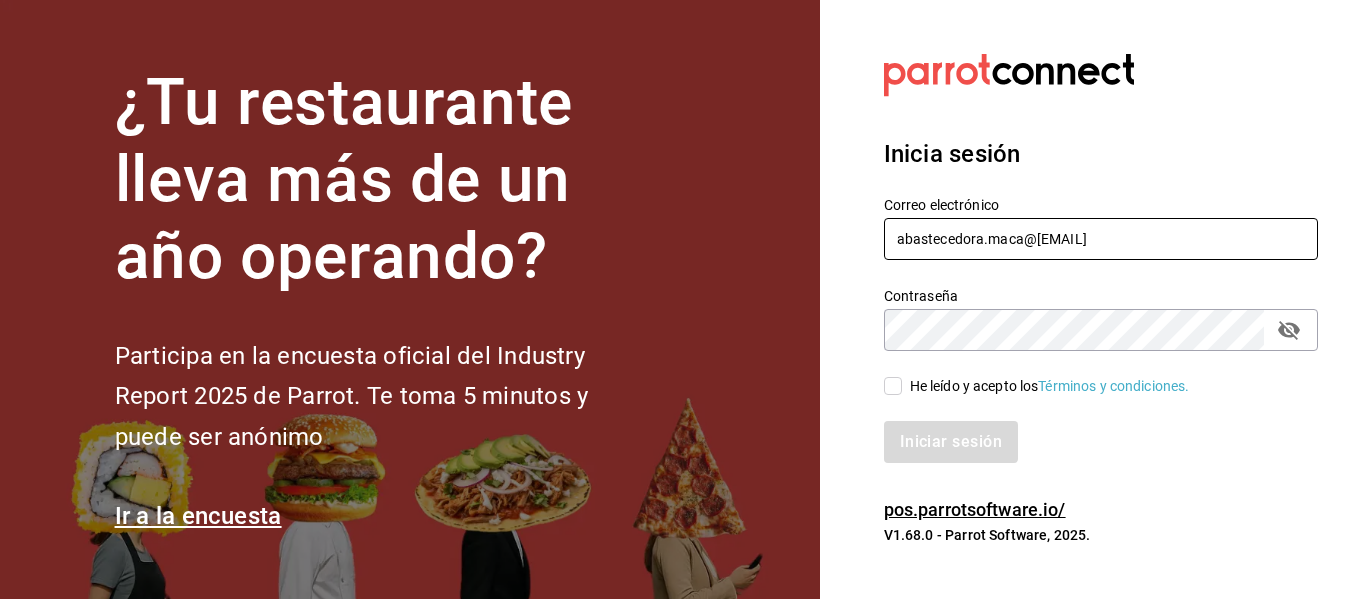 type on "abastecedora.maca@[EMAIL]" 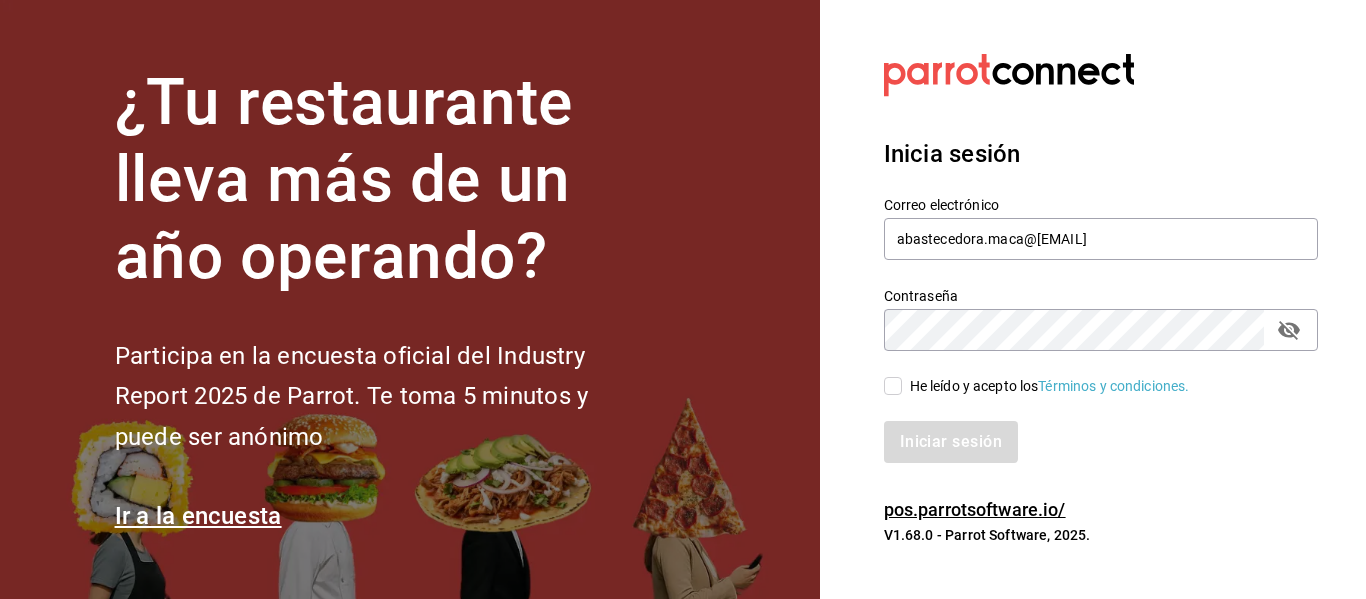 click on "Iniciar sesión" at bounding box center [1089, 430] 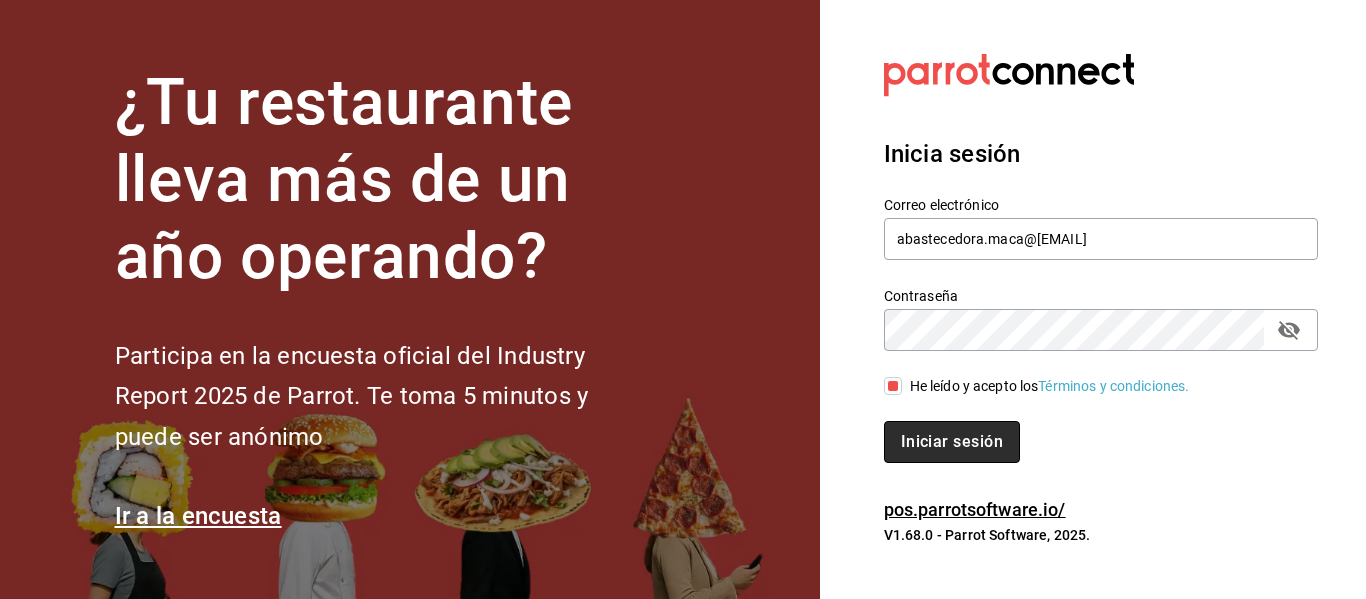 click on "Iniciar sesión" at bounding box center [952, 442] 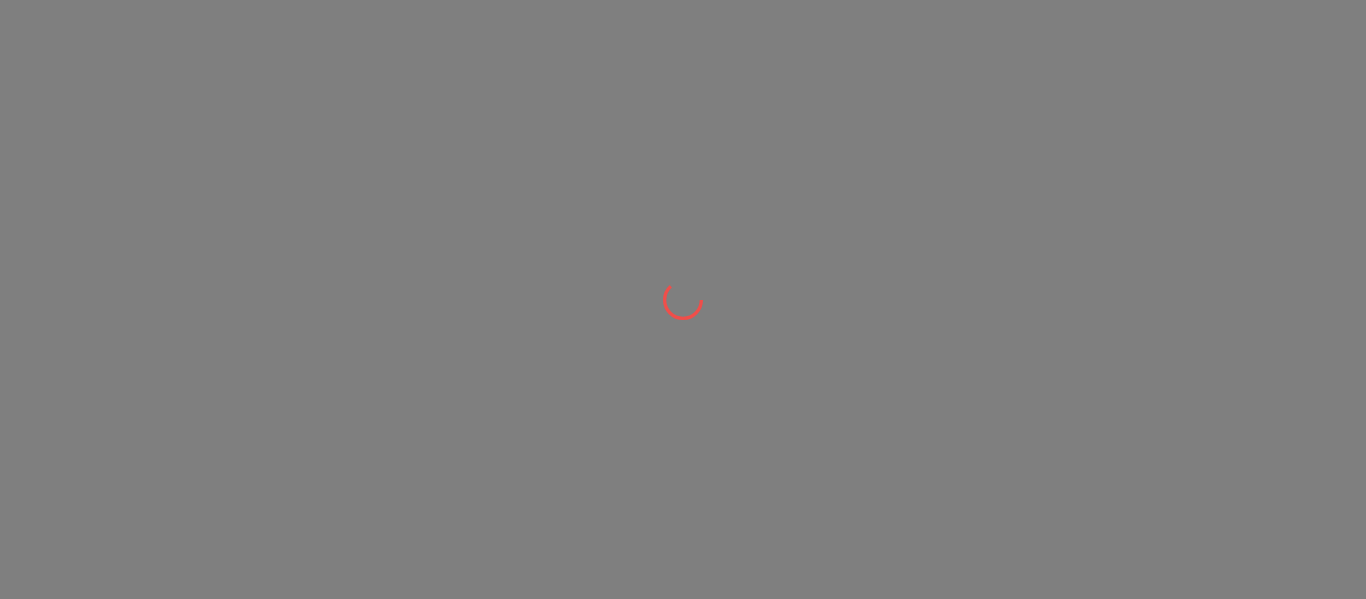 scroll, scrollTop: 0, scrollLeft: 0, axis: both 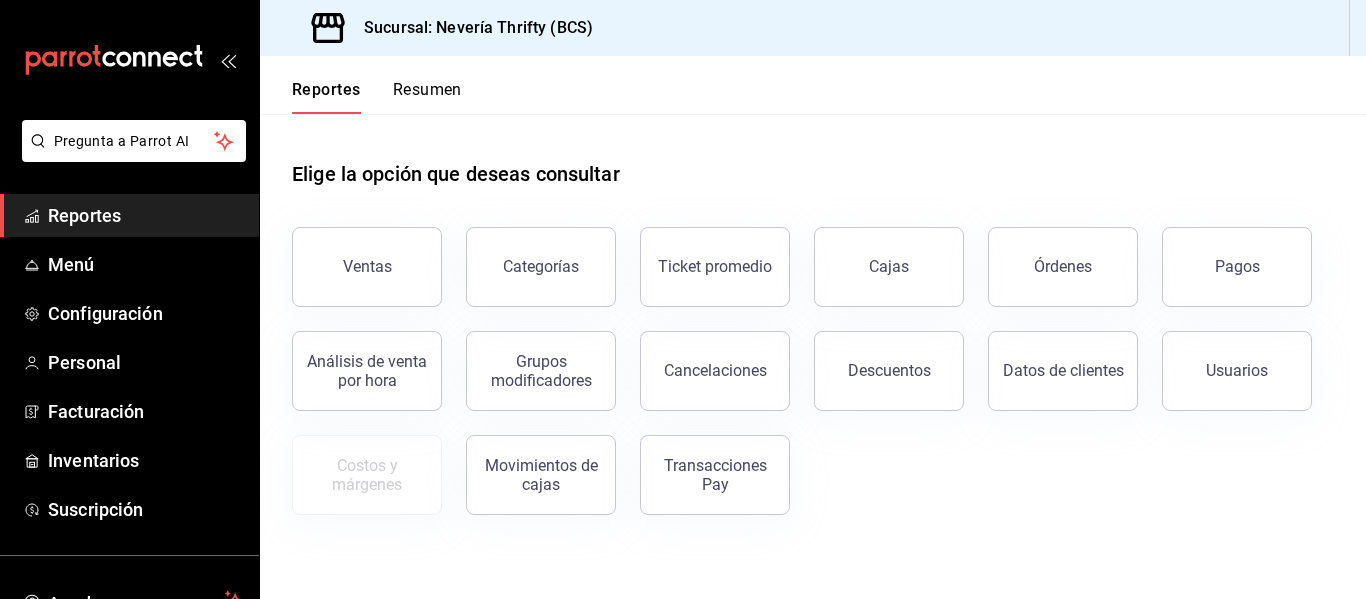 drag, startPoint x: 414, startPoint y: 259, endPoint x: 425, endPoint y: 263, distance: 11.7046995 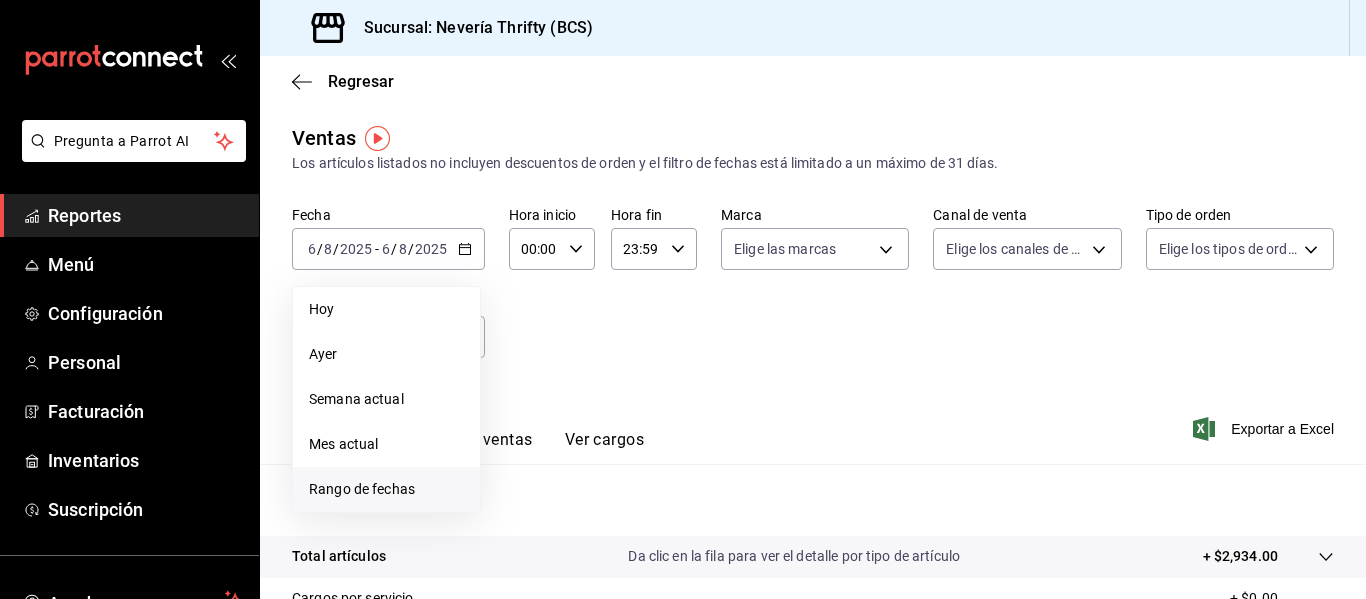 click on "Rango de fechas" at bounding box center [386, 489] 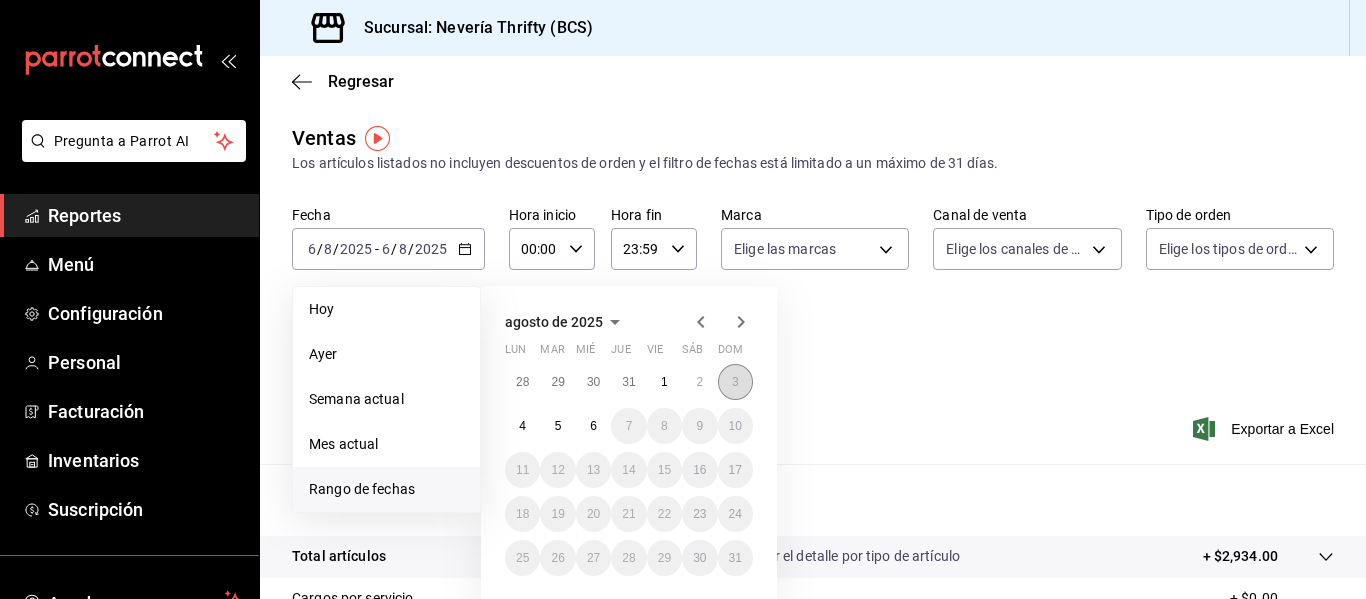 click on "3" at bounding box center (735, 382) 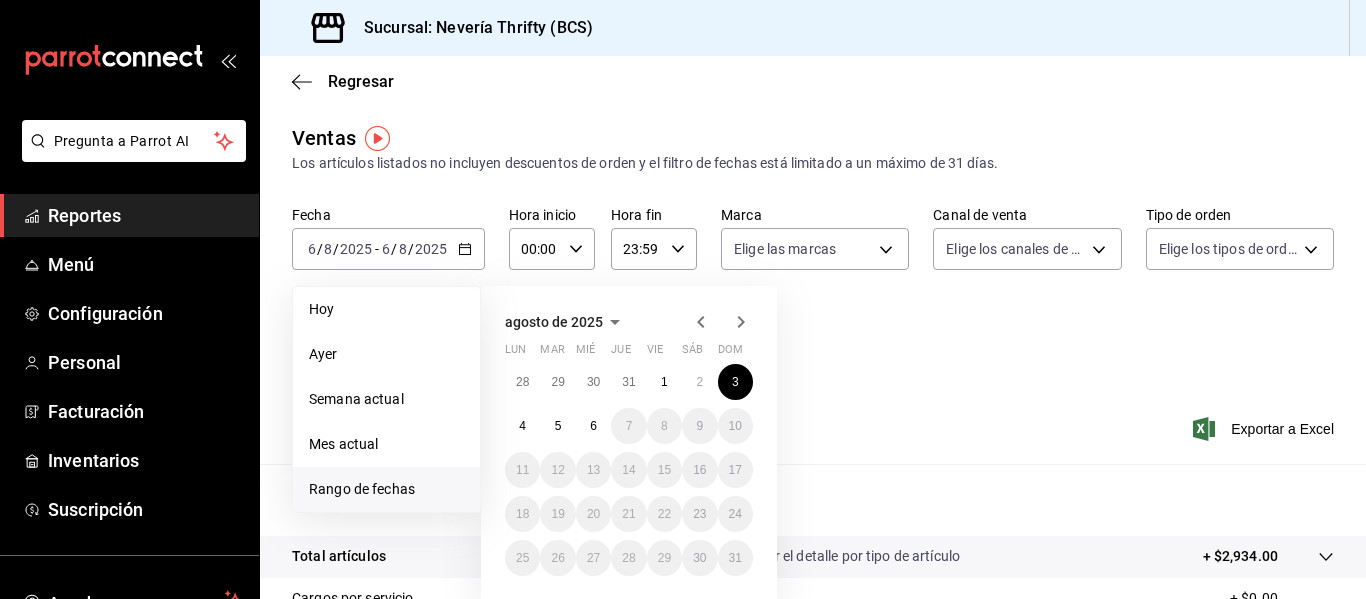 click on "3" at bounding box center [735, 382] 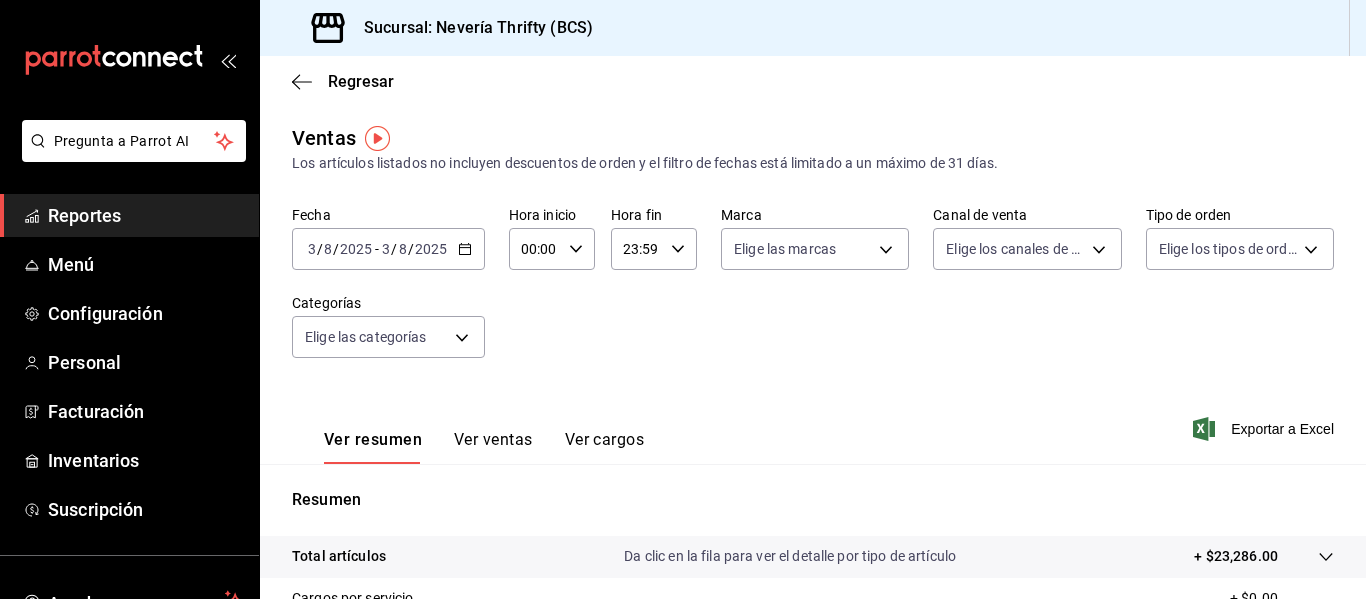 click on "Ver resumen Ver ventas Ver cargos" at bounding box center [468, 435] 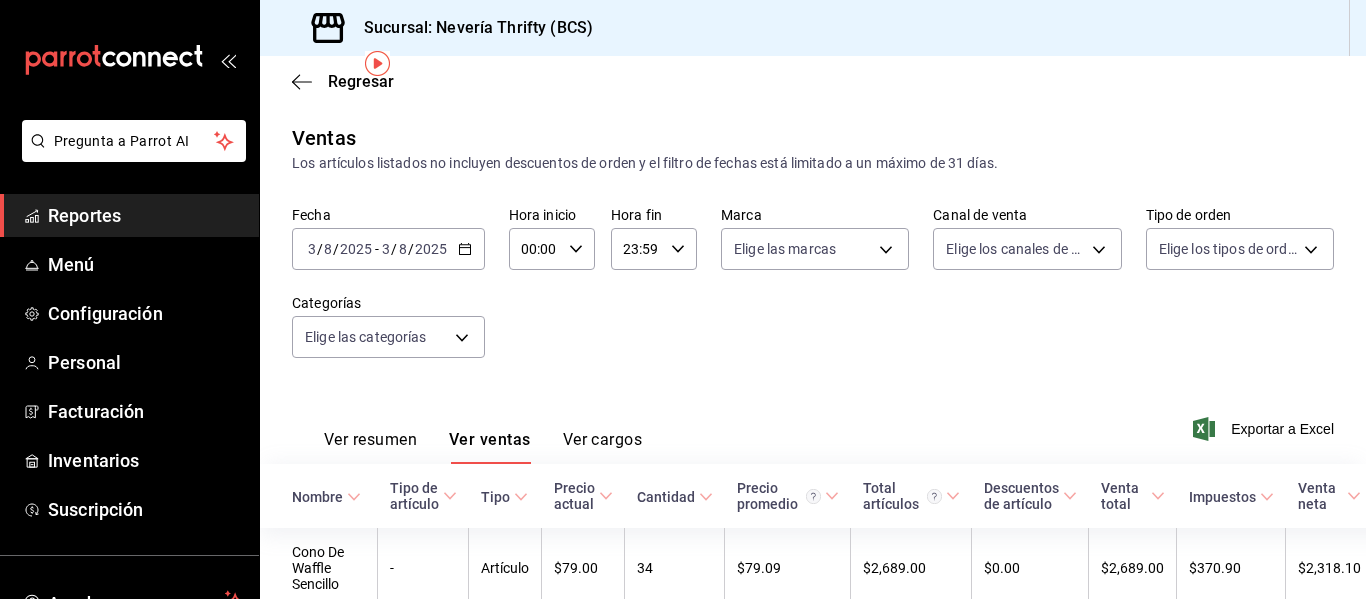 scroll, scrollTop: 100, scrollLeft: 0, axis: vertical 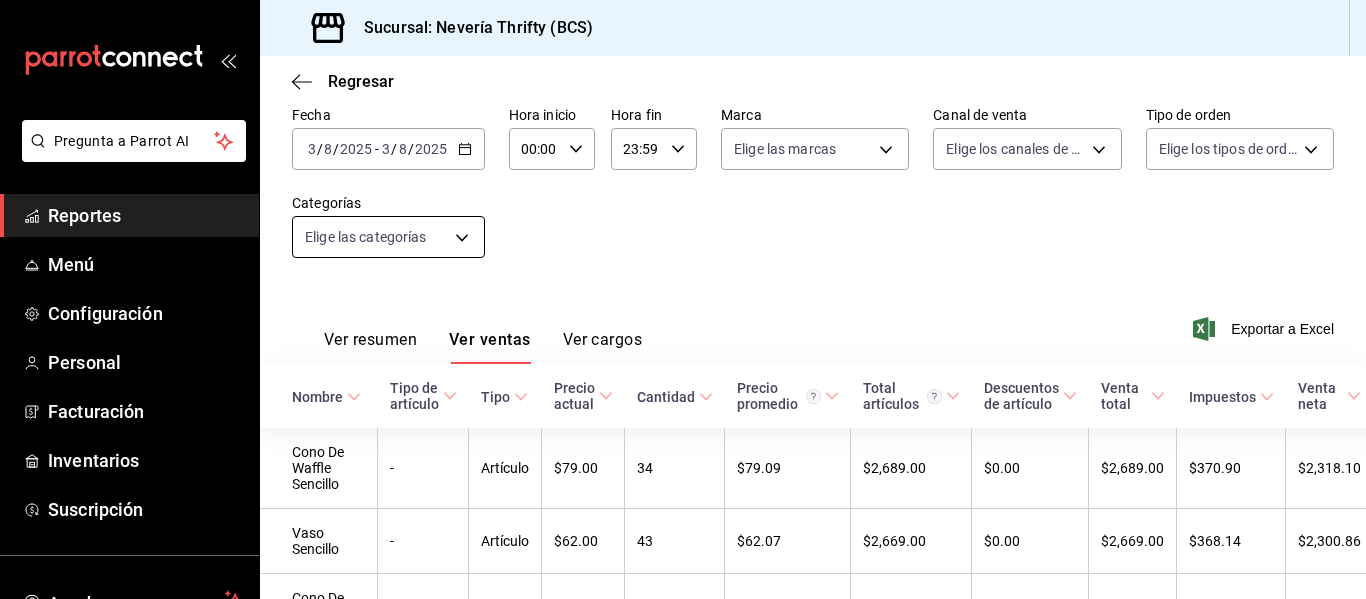 click on "Pregunta a Parrot AI Reportes   Menú   Configuración   Personal   Facturación   Inventarios   Suscripción   Ayuda Recomienda Parrot   [FIRST] [LAST]   Sugerir nueva función   Sucursal: Nevería Thrifty (BCS) Regresar Ventas Los artículos listados no incluyen descuentos de orden y el filtro de fechas está limitado a un máximo de 31 días. Fecha [DATE] [DATE] - [DATE] [DATE] Hora inicio 00:00 Hora inicio Hora fin 23:59 Hora fin Marca Elige las marcas Canal de venta Elige los canales de venta Tipo de orden Elige los tipos de orden Categorías Elige las categorías Ver resumen Ver ventas Ver cargos Exportar a Excel Nombre Tipo de artículo Tipo Precio actual Cantidad Precio promedio   Total artículos   Descuentos de artículo Venta total Impuestos Venta neta Cono De Waffle Sencillo - Artículo $79.00 34 $79.09 $2,689.00 $0.00 $2,689.00 $370.90 $2,318.10 Vaso Sencillo - Artículo $62.00 43 $62.07 $2,669.00 $0.00 $2,669.00 $368.14 $2,300.86 Cono De Galleta Sencillo - Artículo" at bounding box center [683, 299] 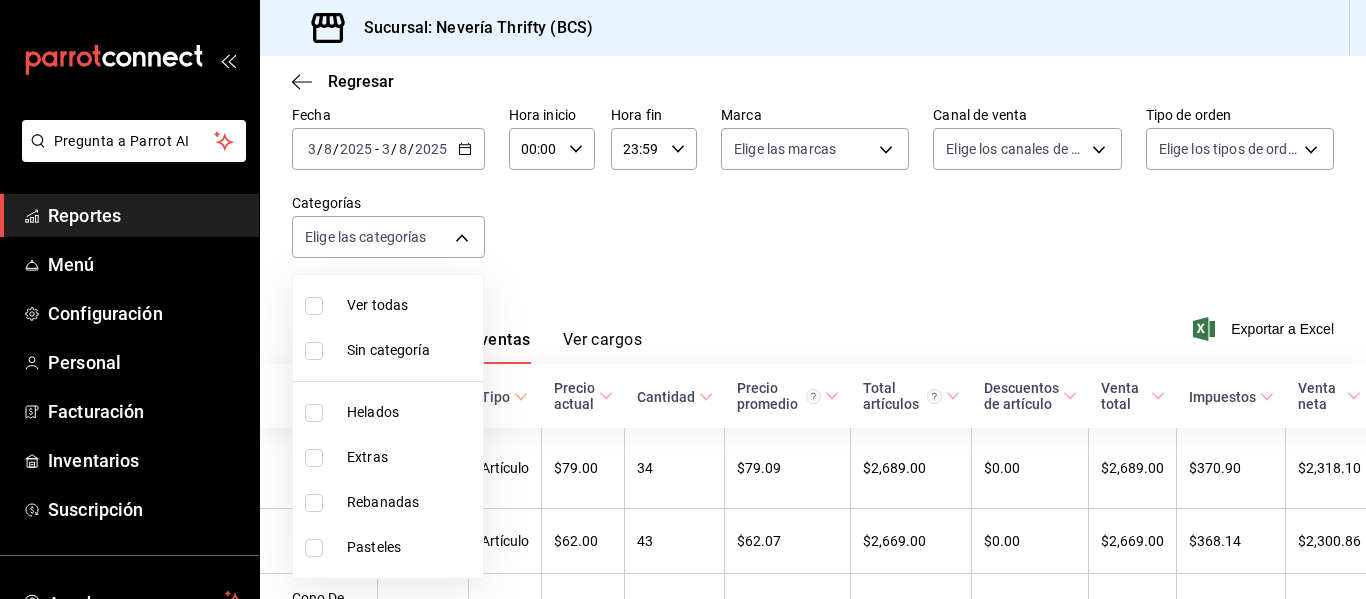 drag, startPoint x: 307, startPoint y: 550, endPoint x: 839, endPoint y: 215, distance: 628.6883 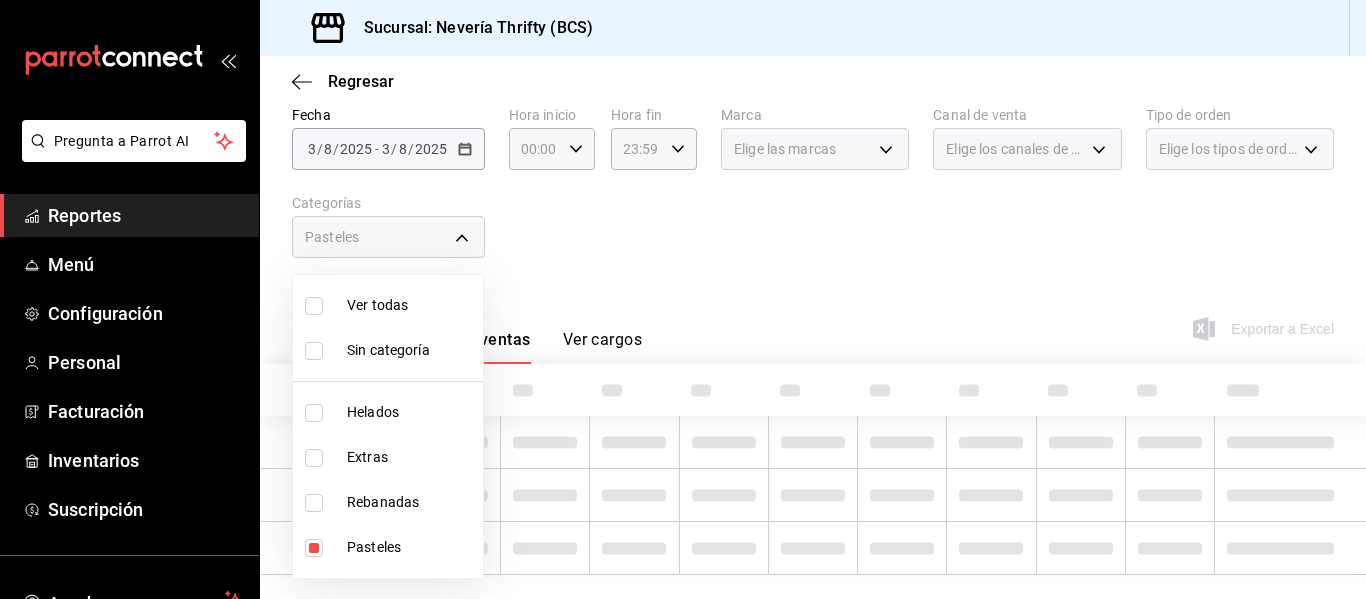 click at bounding box center [683, 299] 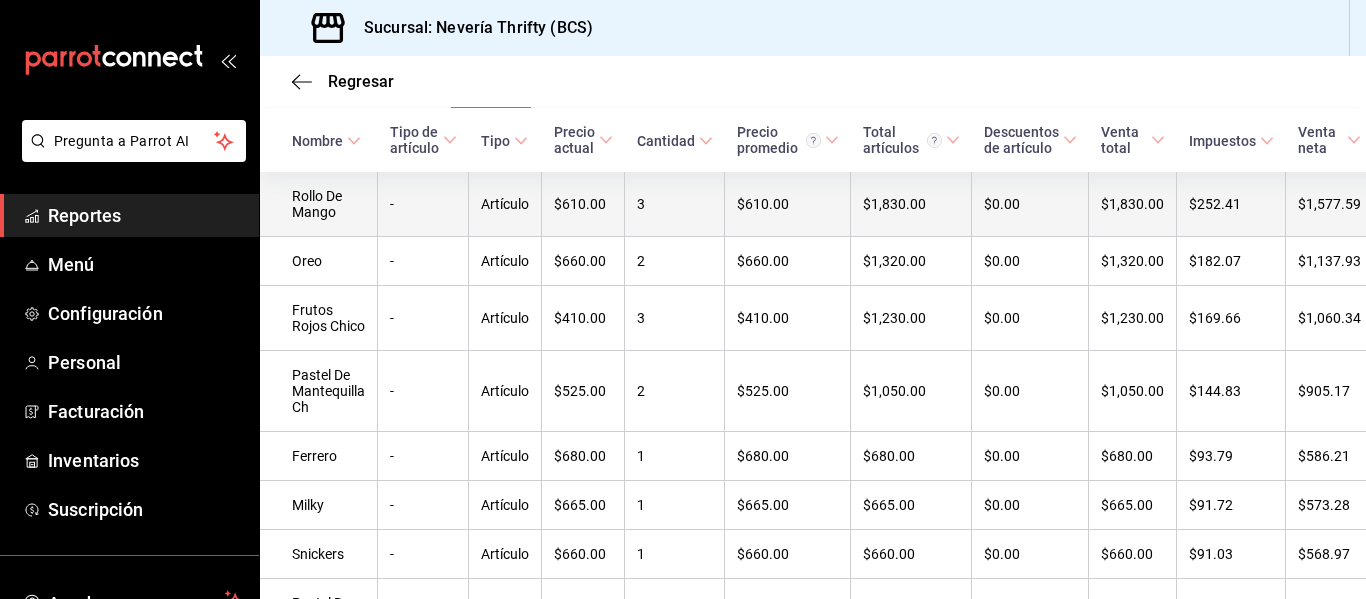 scroll, scrollTop: 340, scrollLeft: 0, axis: vertical 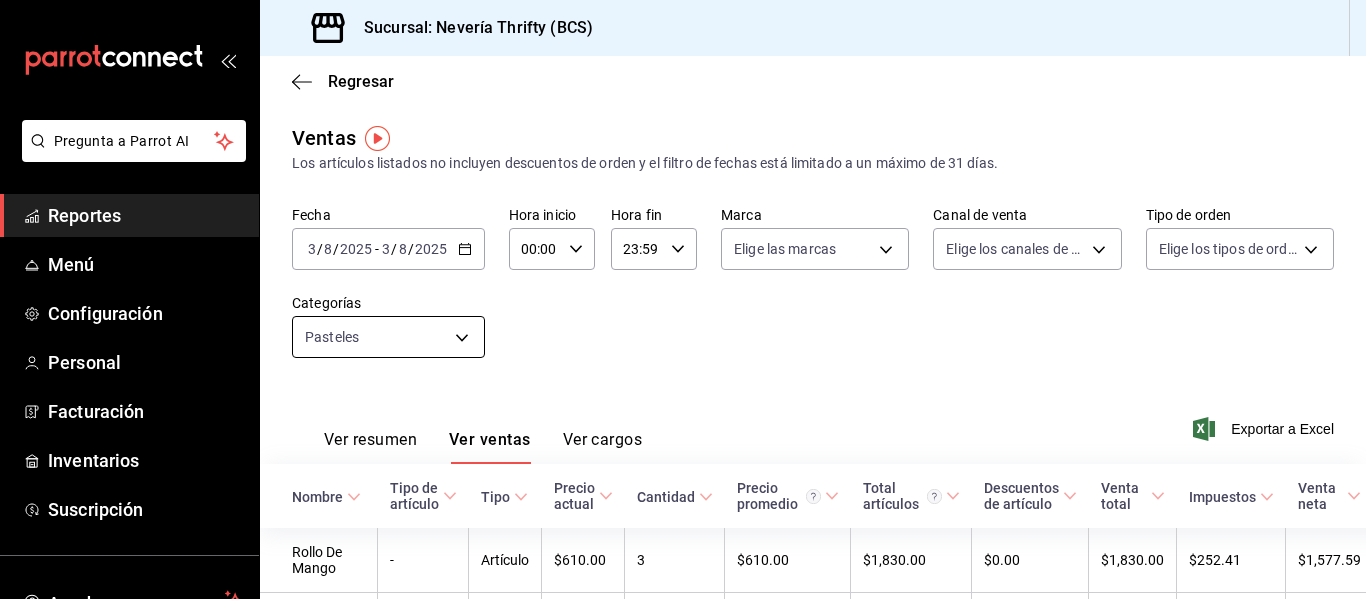 click on "Pregunta a Parrot AI Reportes   Menú   Configuración   Personal   Facturación   Inventarios   Suscripción   Ayuda Recomienda Parrot   [FIRST] [LAST]   Sugerir nueva función   Sucursal: Nevería Thrifty (BCS) Regresar Ventas Los artículos listados no incluyen descuentos de orden y el filtro de fechas está limitado a un máximo de 31 días. Fecha [DATE] [DATE] - [DATE] [DATE] Hora inicio 00:00 Hora inicio Hora fin 23:59 Hora fin Marca Elige las marcas Canal de venta Elige los canales de venta Tipo de orden Elige los tipos de orden Categorías Pasteles [UUID] Ver resumen Ver ventas Ver cargos Exportar a Excel Nombre Tipo de artículo Tipo Precio actual Cantidad Precio promedio   Total artículos   Descuentos de artículo Venta total Impuestos Venta neta Rollo De Mango - Artículo $610.00 3 $610.00 $1,830.00 $0.00 $1,830.00 $252.41 $1,577.59 Oreo - Artículo $660.00 2 $660.00 $1,320.00 $0.00 $1,320.00 $182.07 $1,137.93 Frutos Rojos Chico - $410.00" at bounding box center (683, 299) 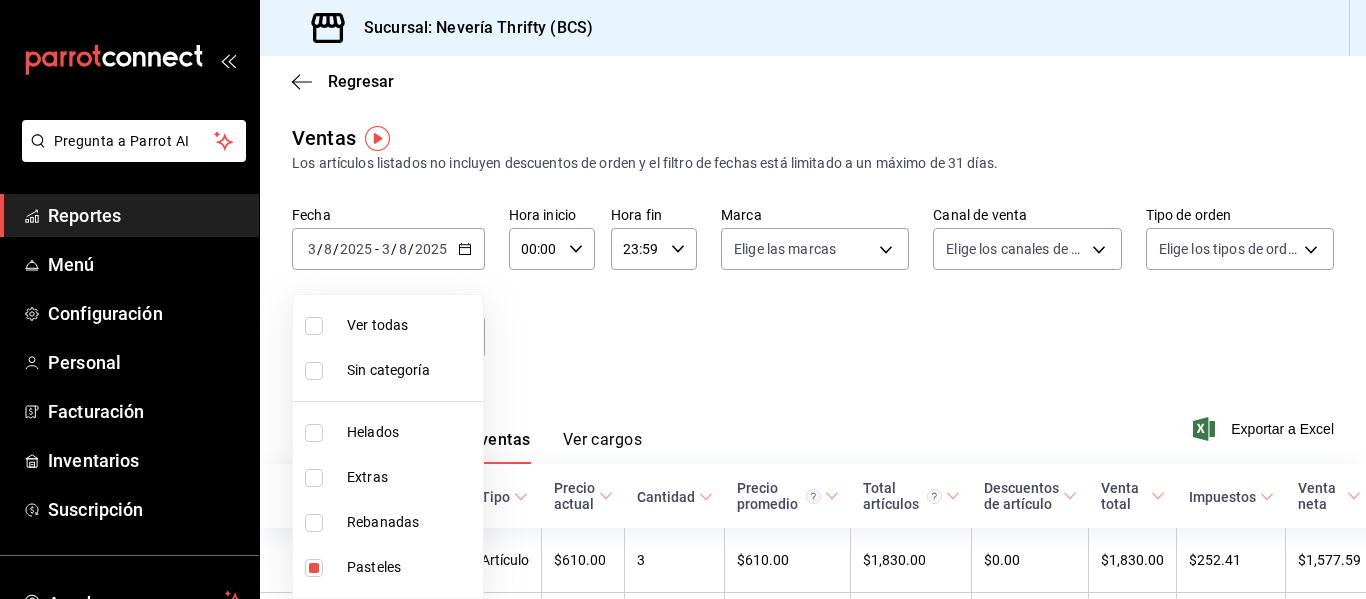 click at bounding box center (314, 568) 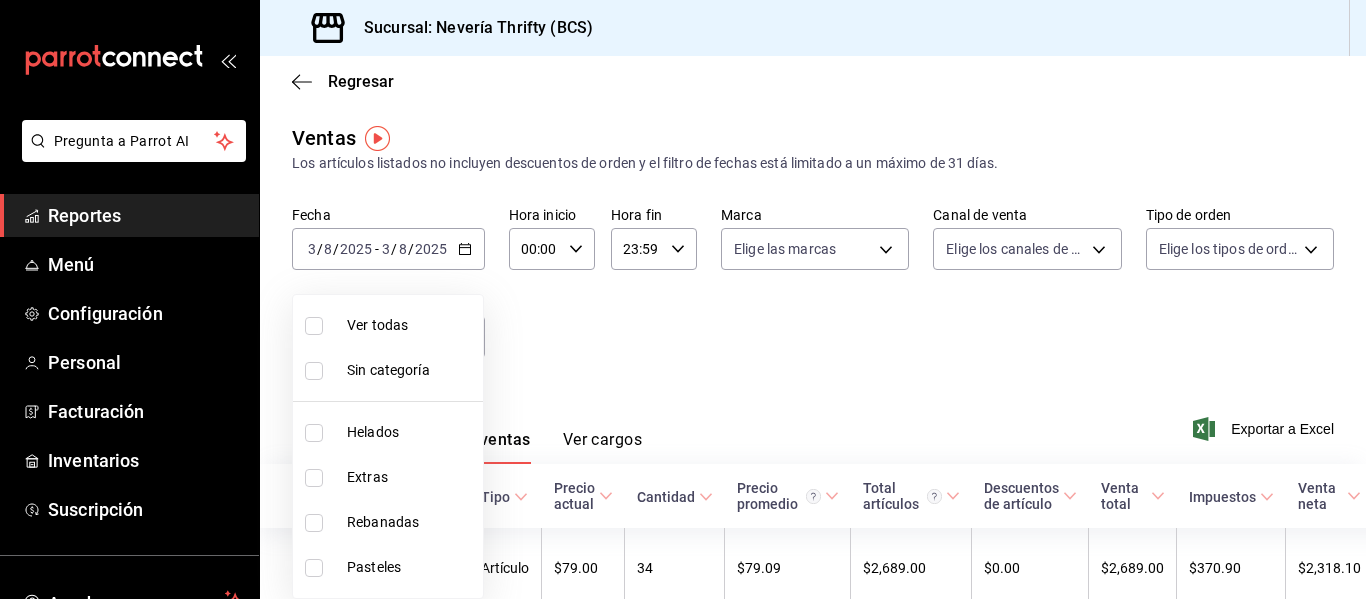 click at bounding box center (314, 523) 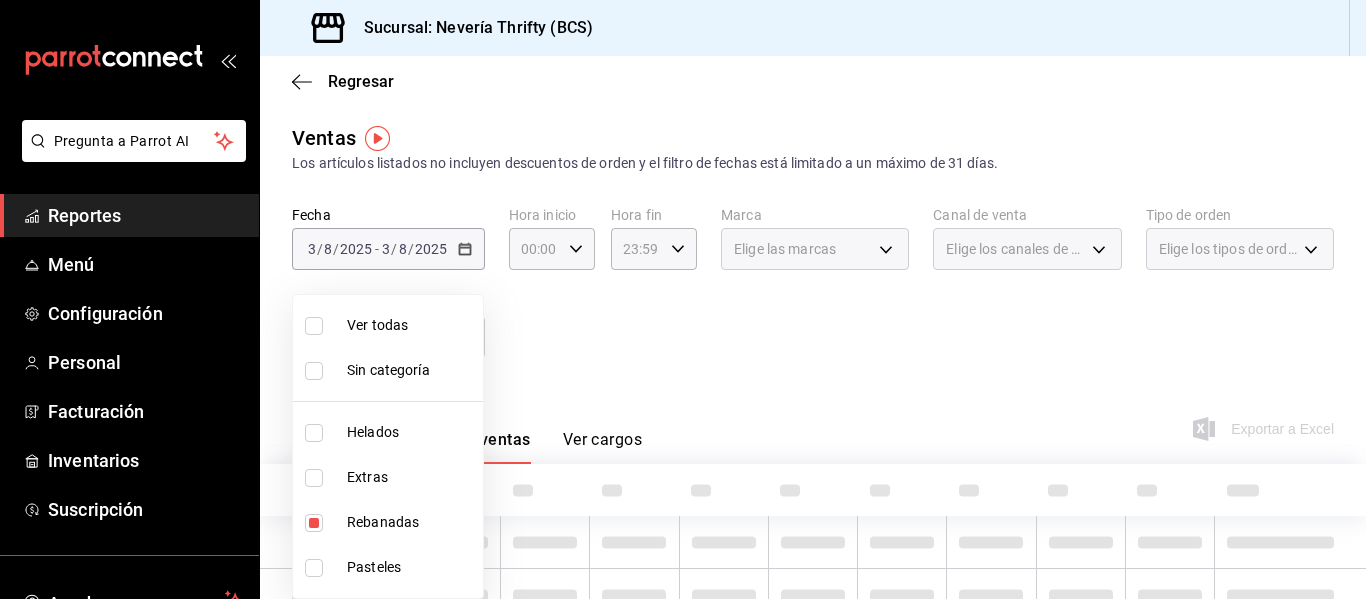 click at bounding box center [683, 299] 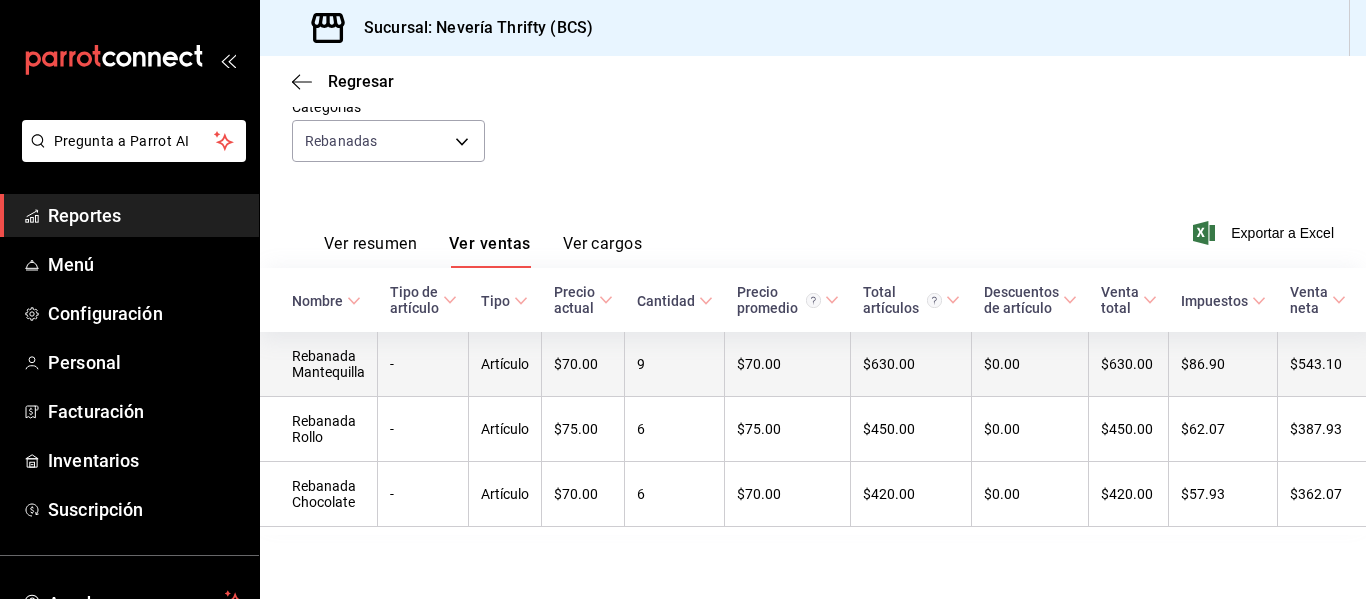 scroll, scrollTop: 219, scrollLeft: 0, axis: vertical 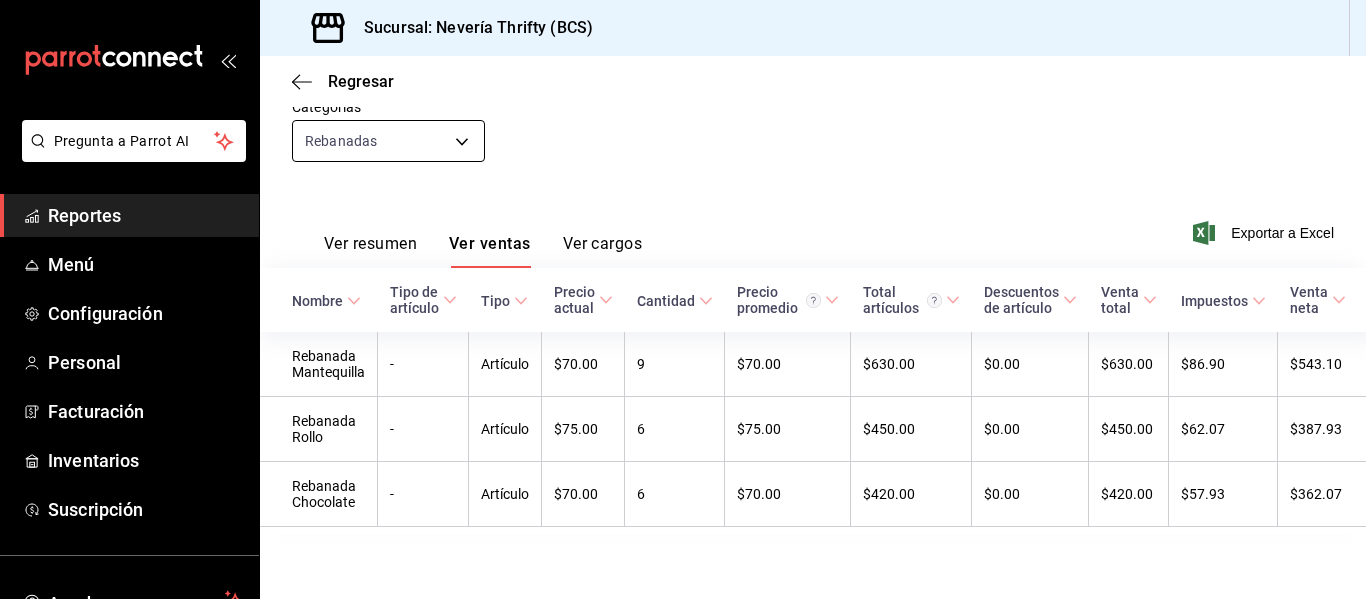 click on "Pregunta a Parrot AI Reportes   Menú   Configuración   Personal   Facturación   Inventarios   Suscripción   Ayuda Recomienda Parrot   [FIRST] [LAST]   Sugerir nueva función   Sucursal: Nevería Thrifty (BCS) Regresar Ventas Los artículos listados no incluyen descuentos de orden y el filtro de fechas está limitado a un máximo de 31 días. Fecha [DATE] [DATE] - [DATE] [DATE] Hora inicio 00:00 Hora inicio Hora fin 23:59 Hora fin Marca Elige las marcas Canal de venta Elige los canales de venta Tipo de orden Elige los tipos de orden Categorías Rebanadas [UUID] Ver resumen Ver ventas Ver cargos Exportar a Excel Nombre Tipo de artículo Tipo Precio actual Cantidad Precio promedio   Total artículos   Descuentos de artículo Venta total Impuestos Venta neta Rebanada Mantequilla - Artículo $70.00 9 $70.00 $630.00 $0.00 $630.00 $86.90 $543.10 Rebanada Rollo - Artículo $75.00 6 $75.00 $450.00 $0.00 $450.00 $62.07 $387.93 Rebanada Chocolate - $70.00 6" at bounding box center [683, 299] 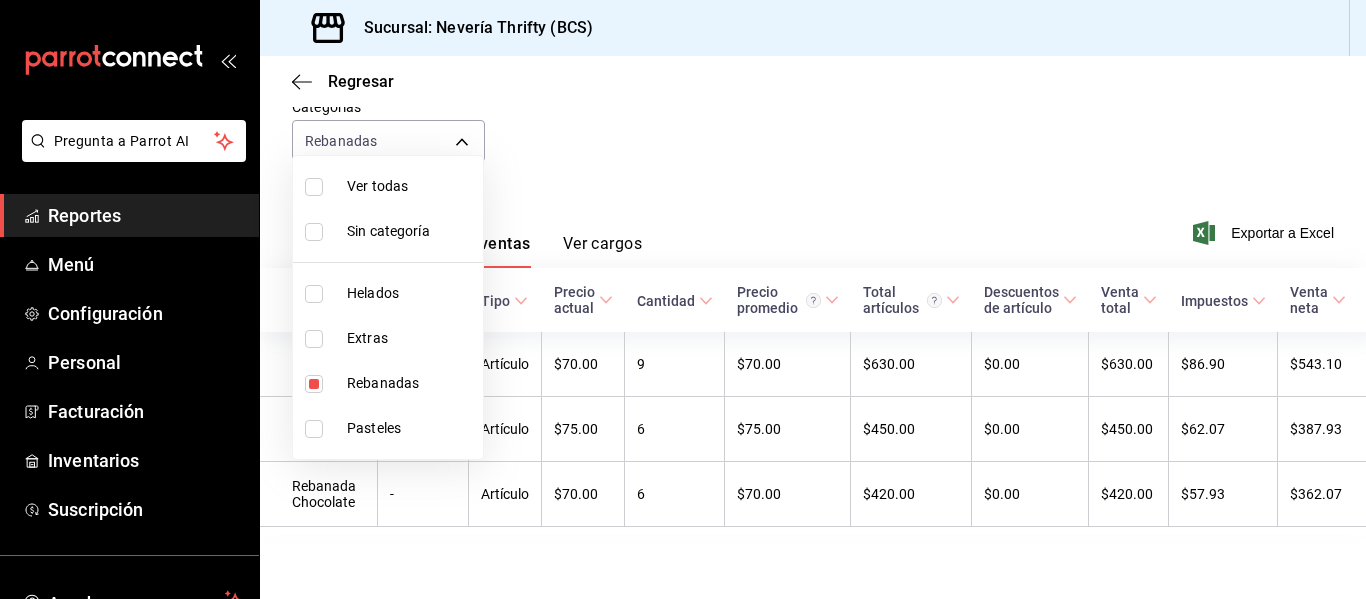 click at bounding box center (318, 384) 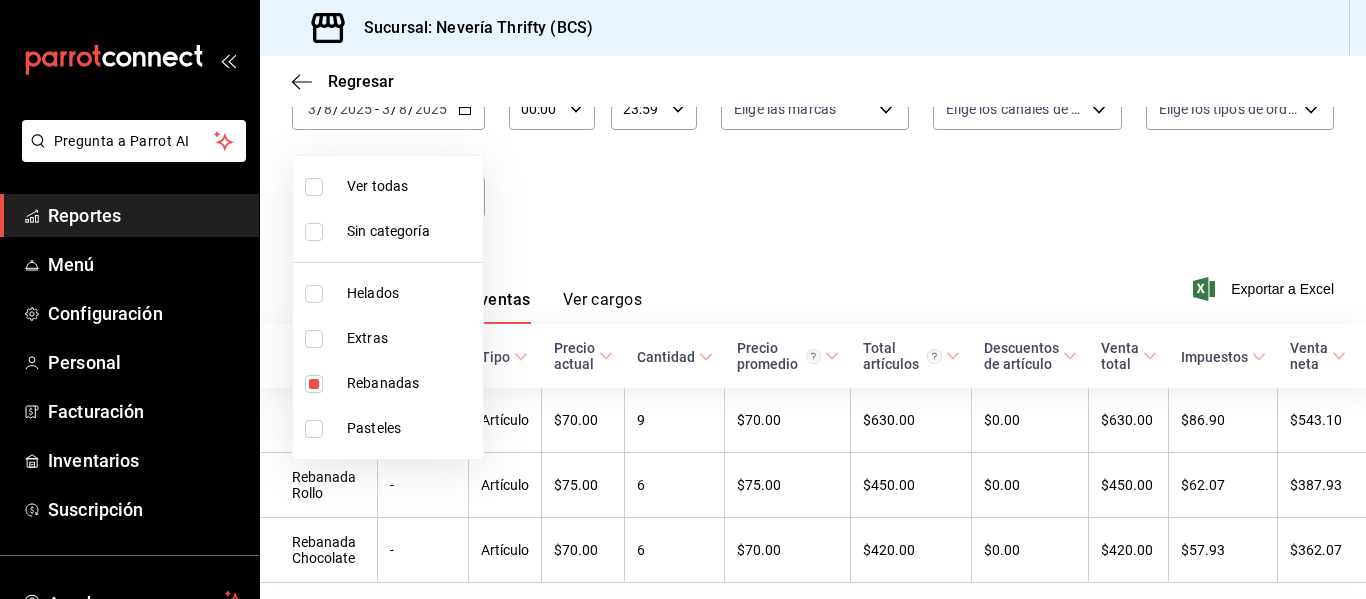 scroll, scrollTop: 219, scrollLeft: 0, axis: vertical 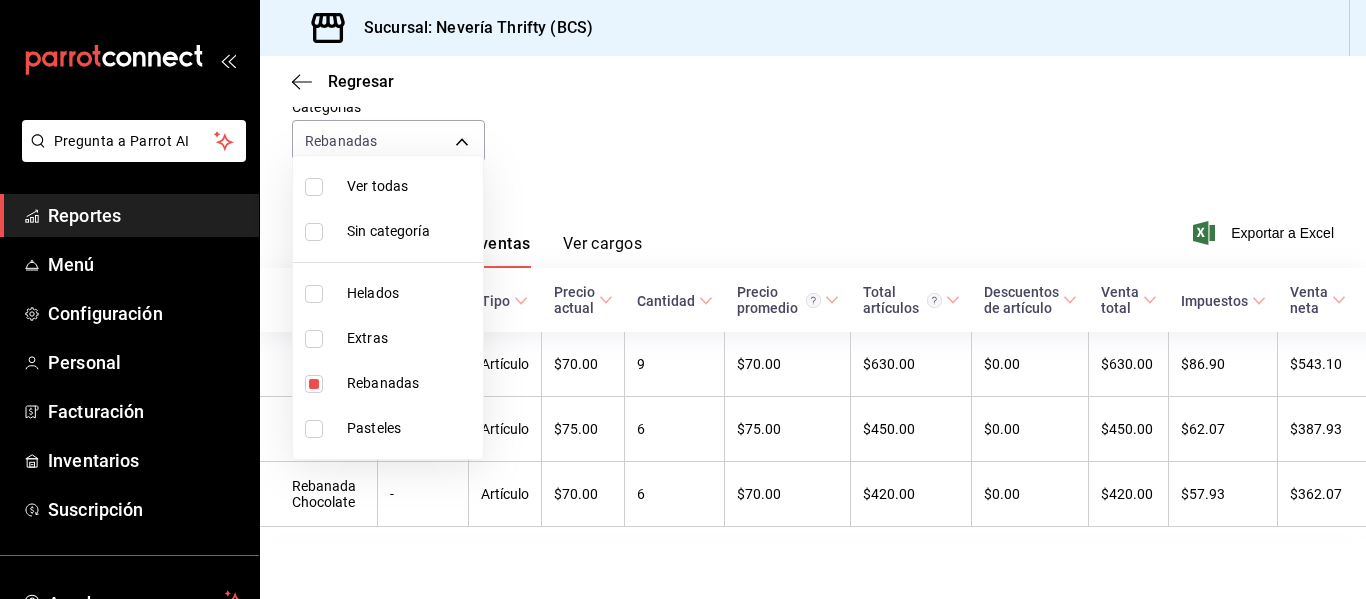 click at bounding box center [314, 384] 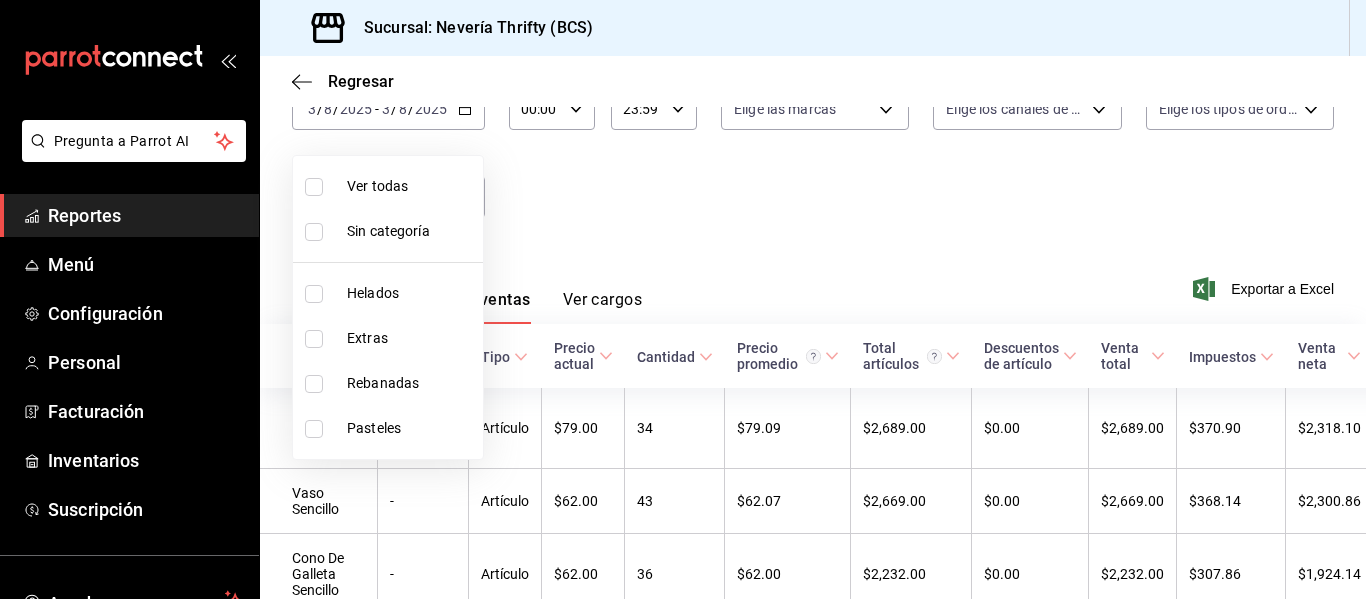 scroll, scrollTop: 219, scrollLeft: 0, axis: vertical 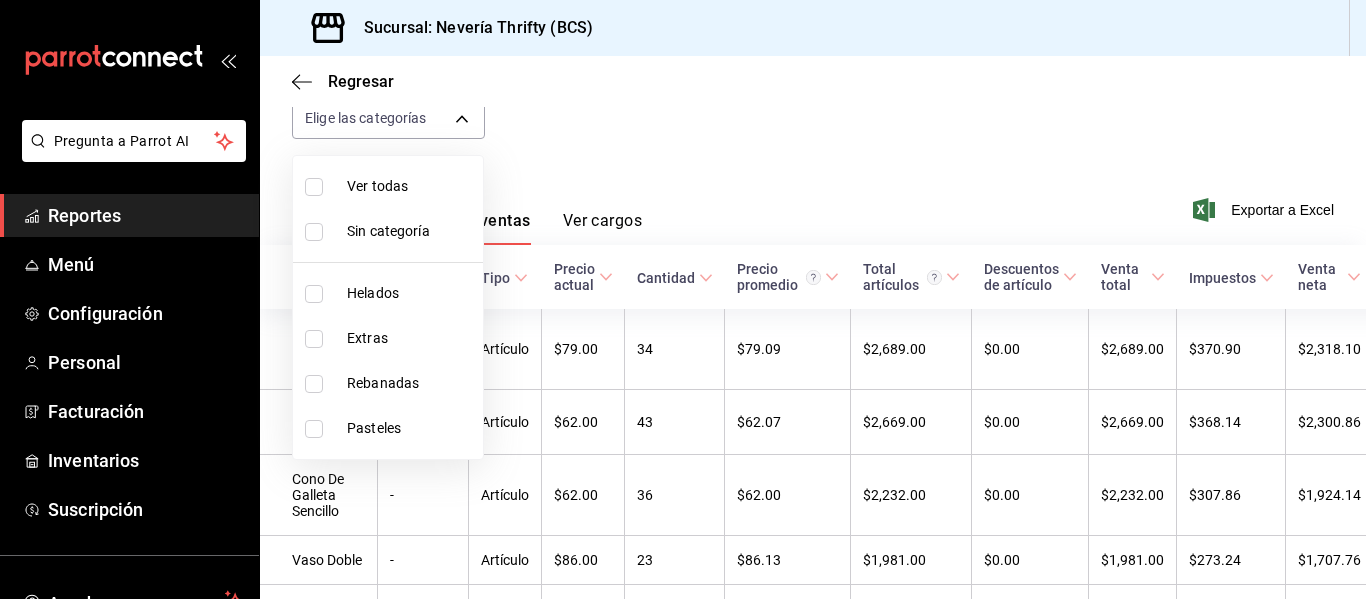 click at bounding box center [314, 294] 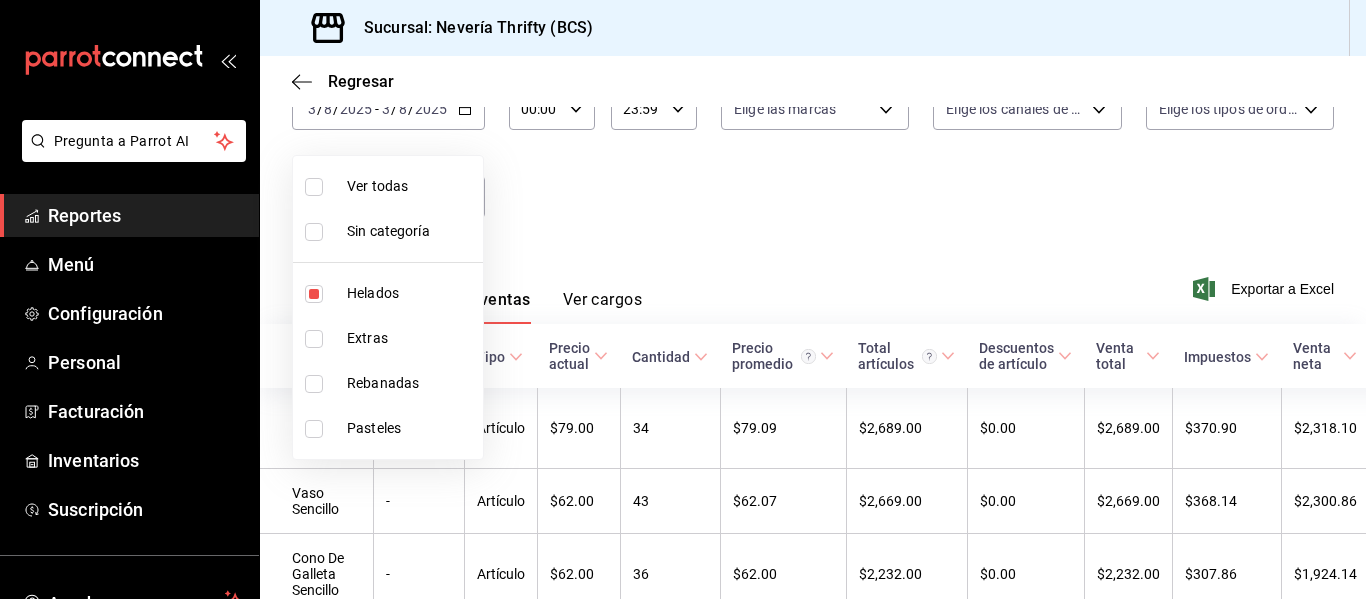 scroll, scrollTop: 219, scrollLeft: 0, axis: vertical 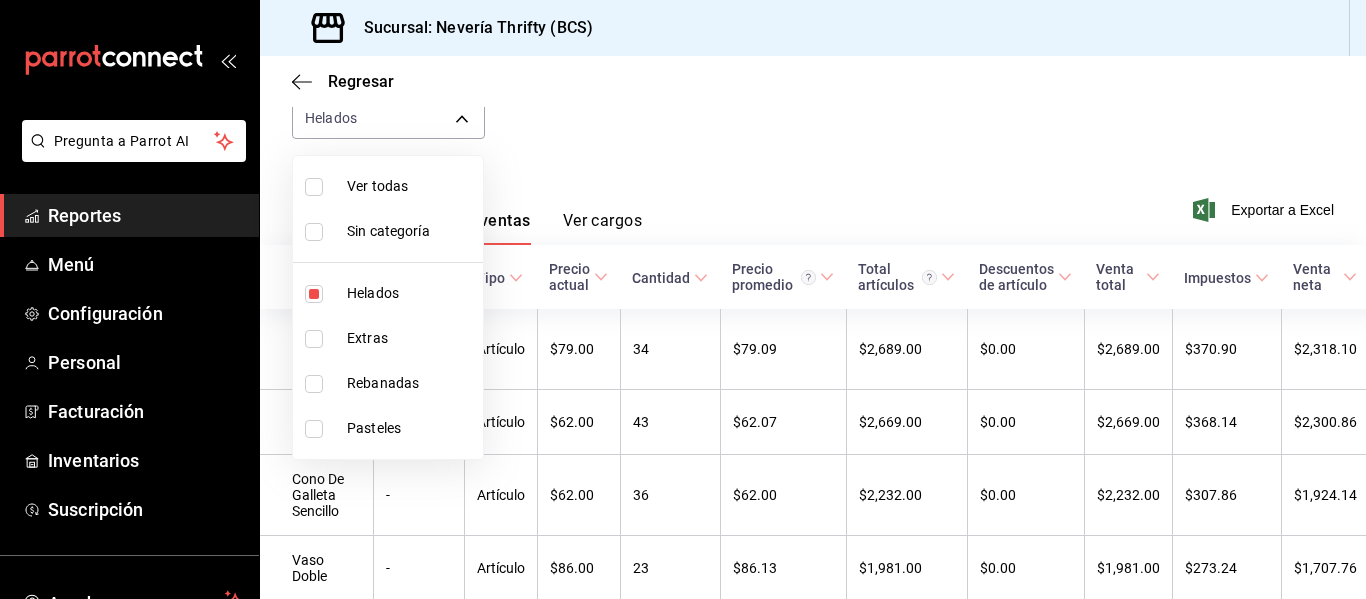 click at bounding box center [683, 299] 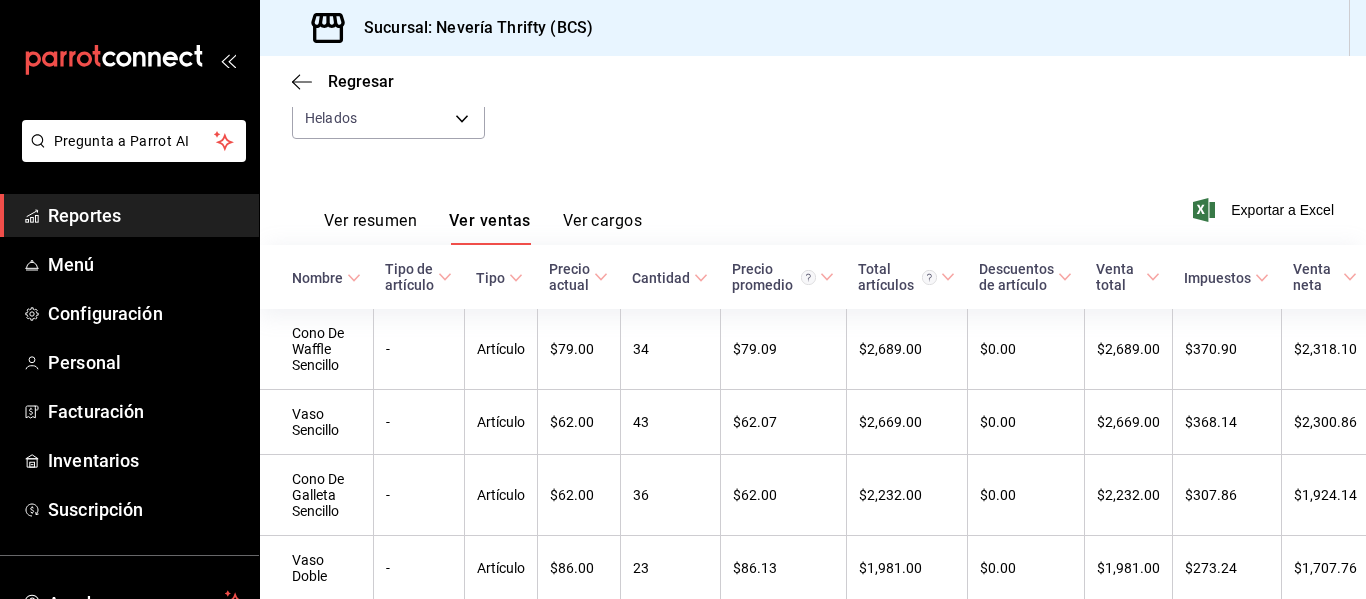 click on "Nombre" at bounding box center [317, 278] 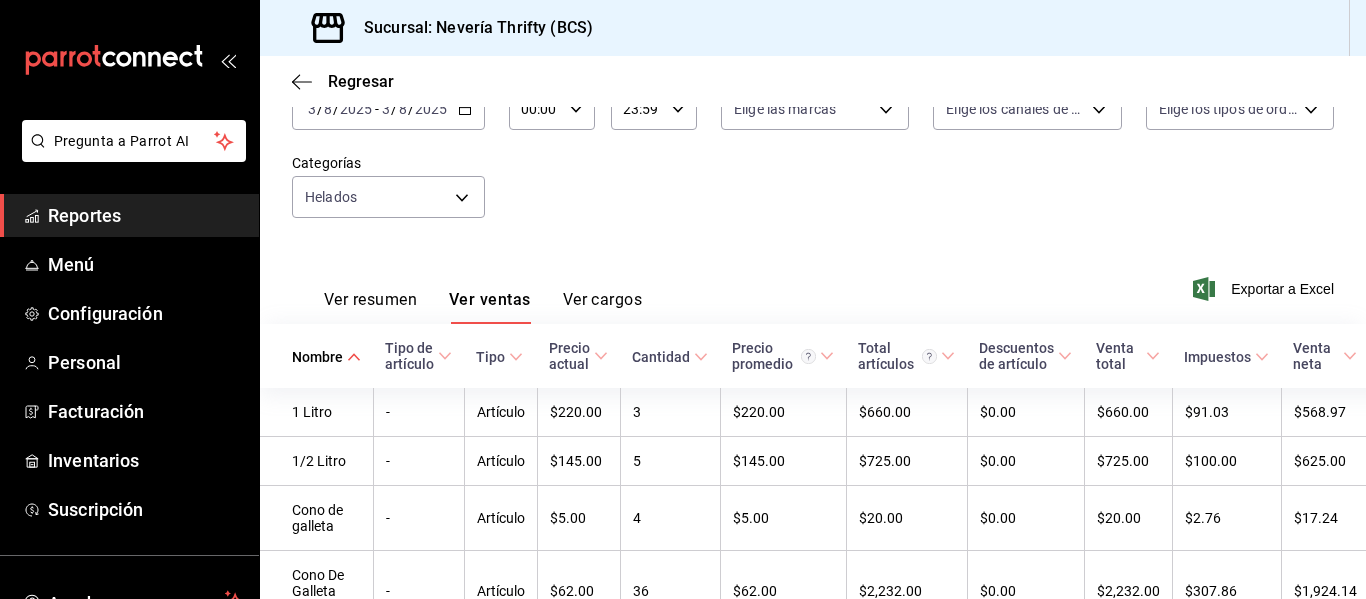 scroll, scrollTop: 219, scrollLeft: 0, axis: vertical 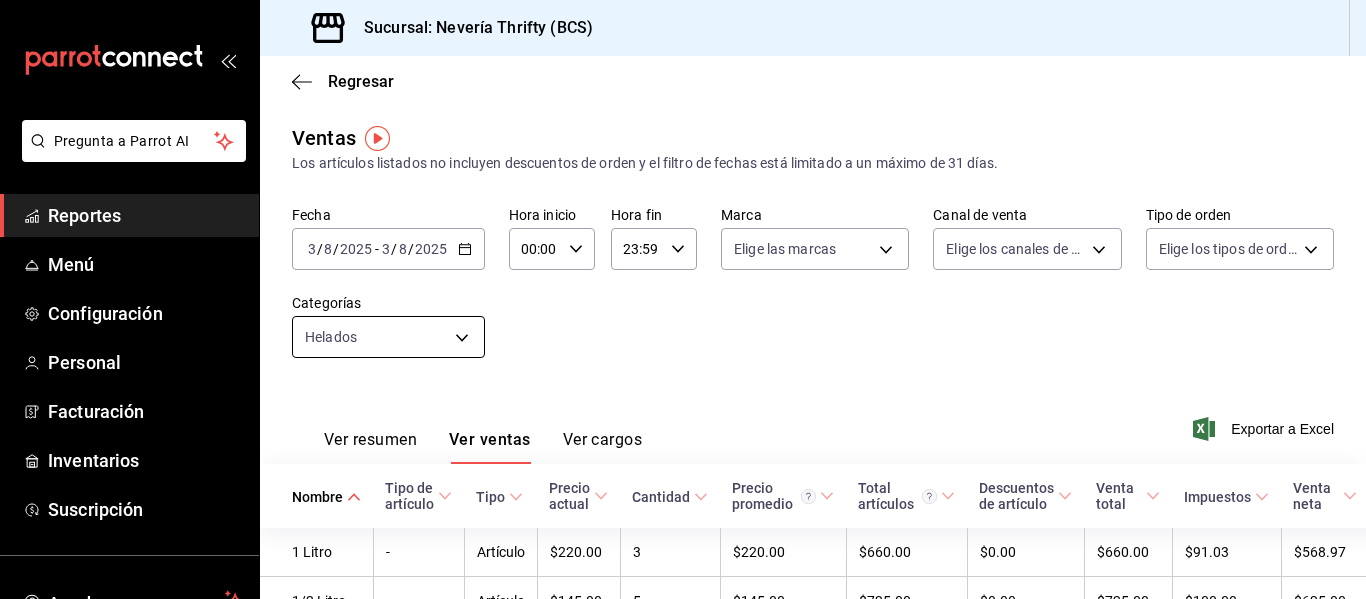 click on "Pregunta a Parrot AI Reportes   Menú   Configuración   Personal   Facturación   Inventarios   Suscripción   Ayuda Recomienda Parrot   [FIRST] [LAST]   Sugerir nueva función   Sucursal: Nevería Thrifty (BCS) Regresar Ventas Los artículos listados no incluyen descuentos de orden y el filtro de fechas está limitado a un máximo de 31 días. Fecha [DATE] [DATE] - [DATE] [DATE] Hora inicio 00:00 Hora inicio Hora fin 23:59 Hora fin Marca Elige las marcas Canal de venta Elige los canales de venta Tipo de orden Elige los tipos de orden Categorías Helados [UUID] Ver resumen Ver ventas Ver cargos Exportar a Excel Nombre Tipo de artículo Tipo Precio actual Cantidad Precio promedio   Total artículos   Descuentos de artículo Venta total Impuestos Venta neta 1 Litro - Artículo $220.00 3 $220.00 $660.00 $0.00 $660.00 $91.03 $568.97 1/2 Litro - Artículo $145.00 5 $145.00 $725.00 $0.00 $725.00 $100.00 $625.00 Cono de galleta - Artículo $5.00 4 $5.00 -" at bounding box center (683, 299) 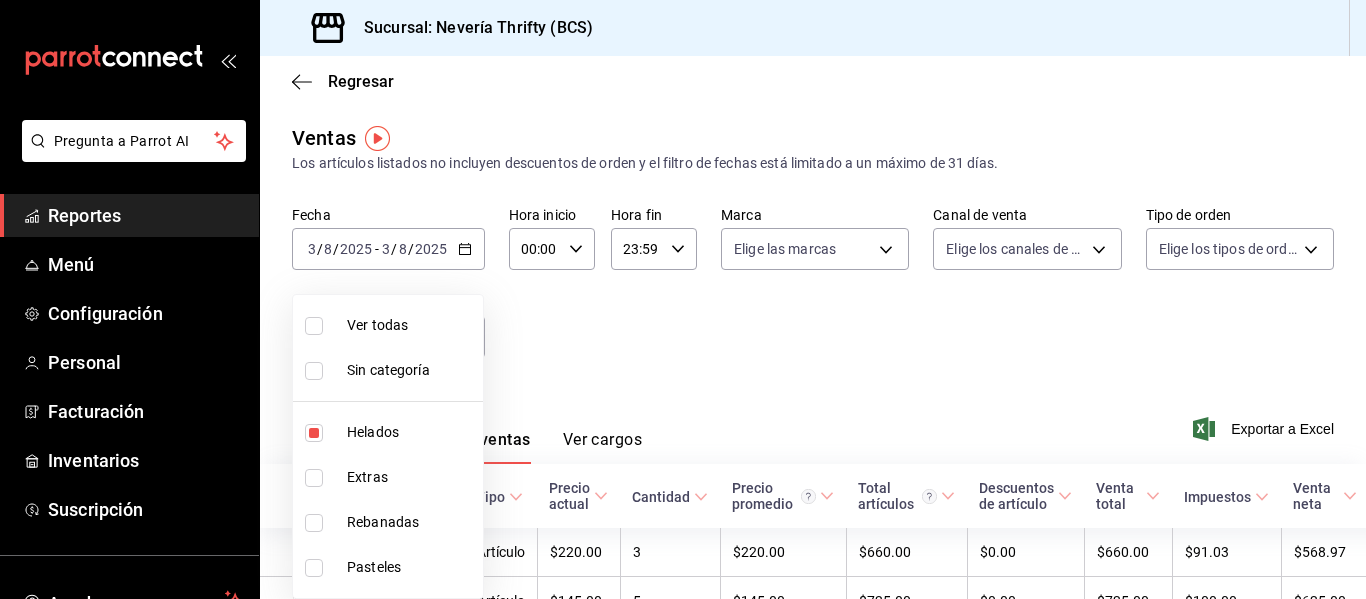 click at bounding box center (314, 433) 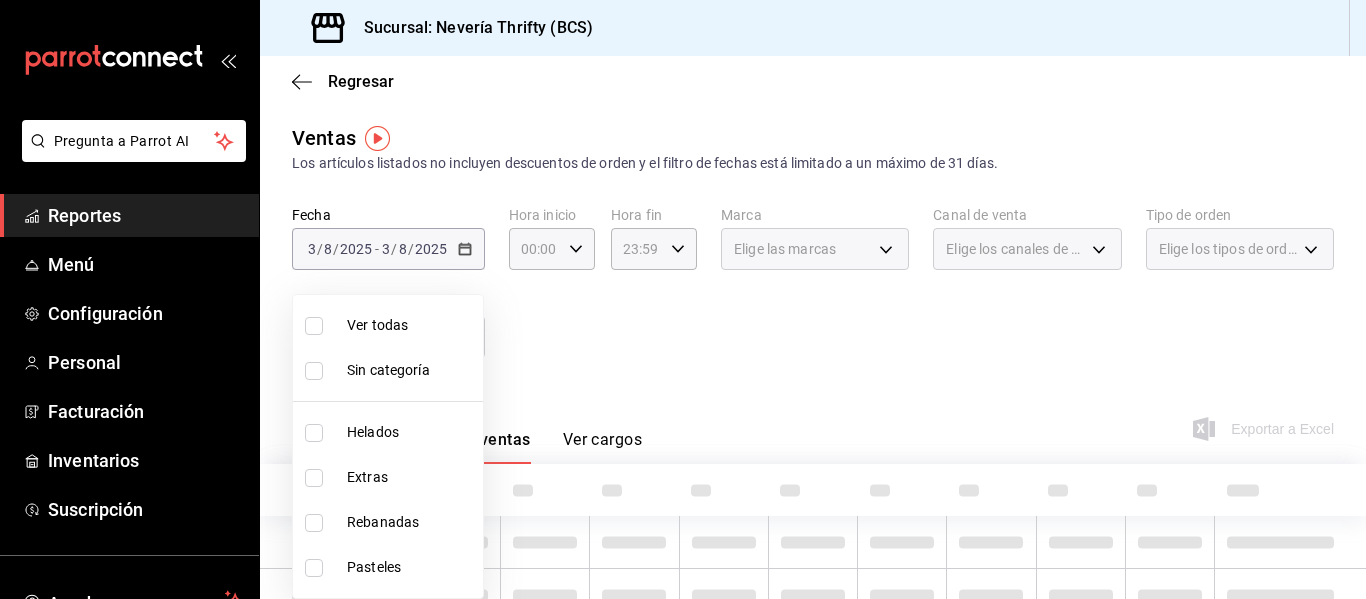 click at bounding box center (314, 478) 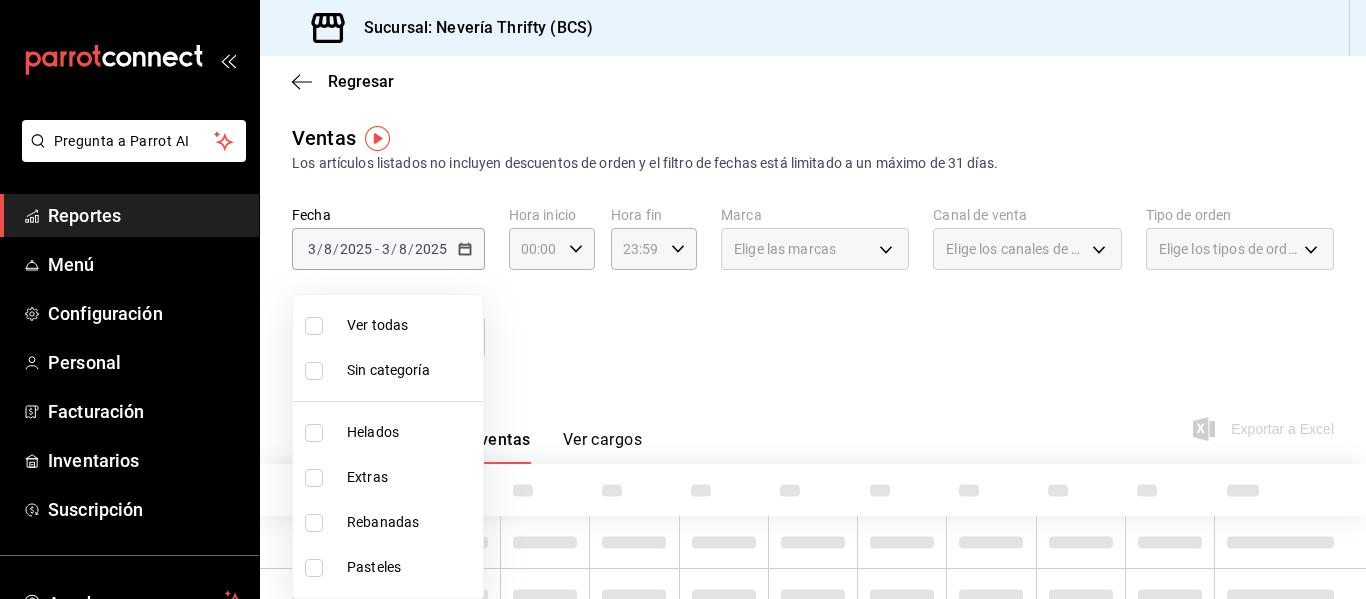 checkbox on "true" 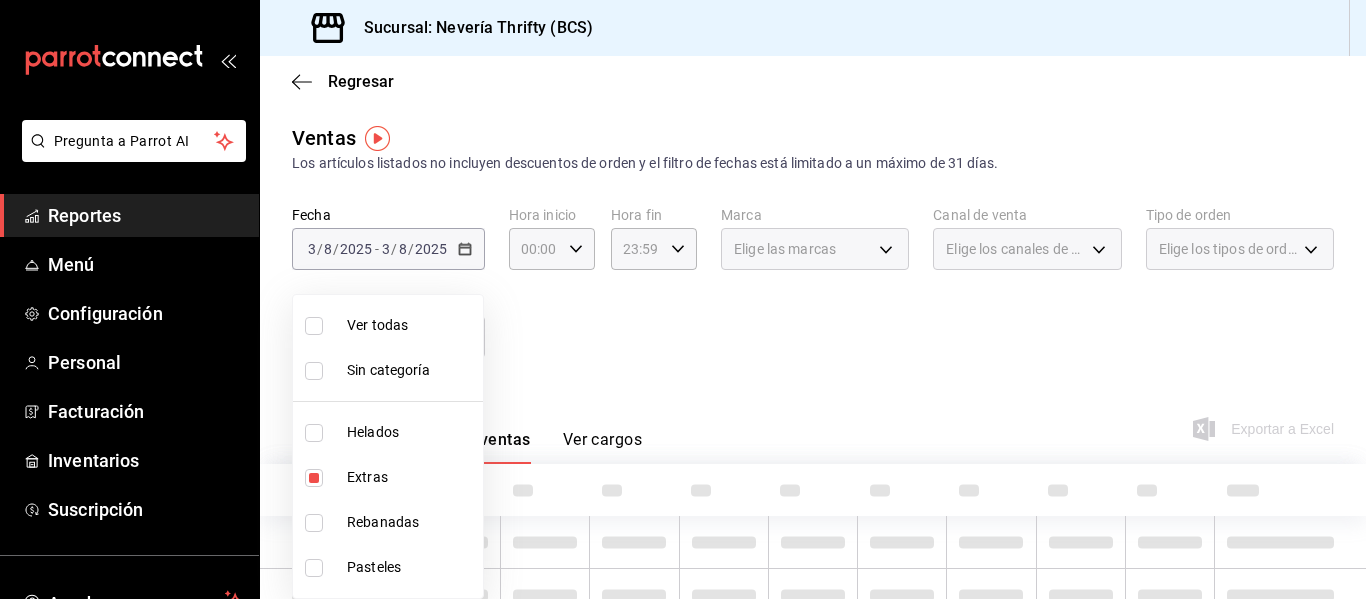 click at bounding box center (683, 299) 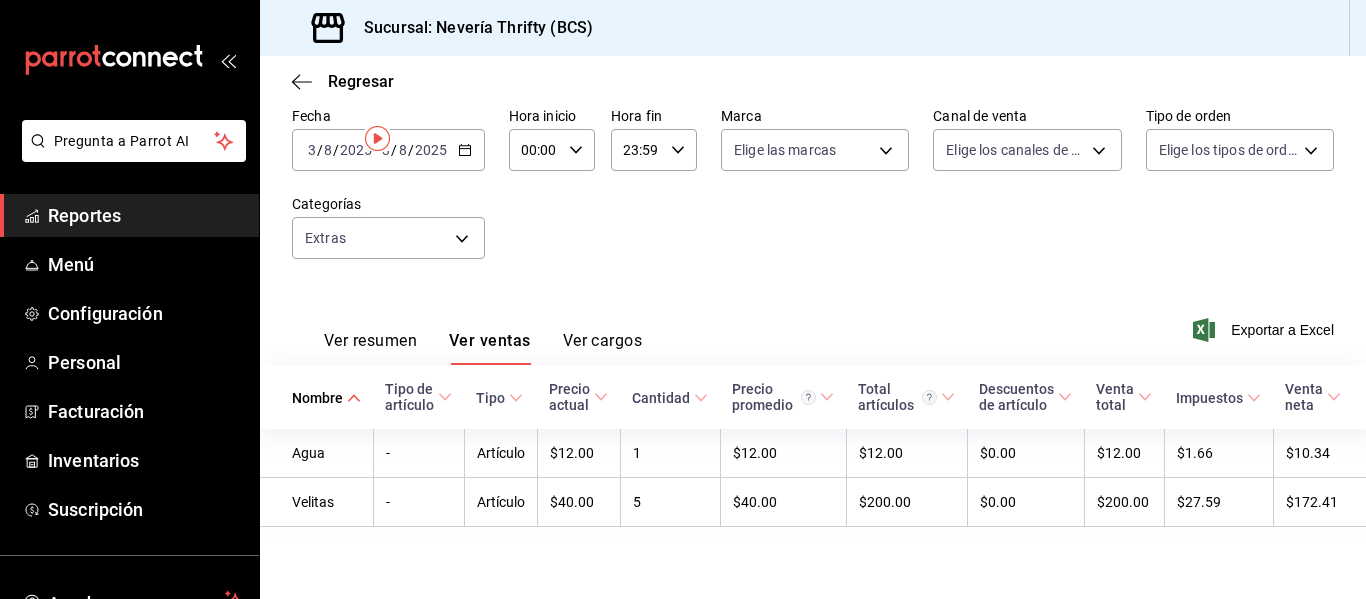 scroll, scrollTop: 0, scrollLeft: 0, axis: both 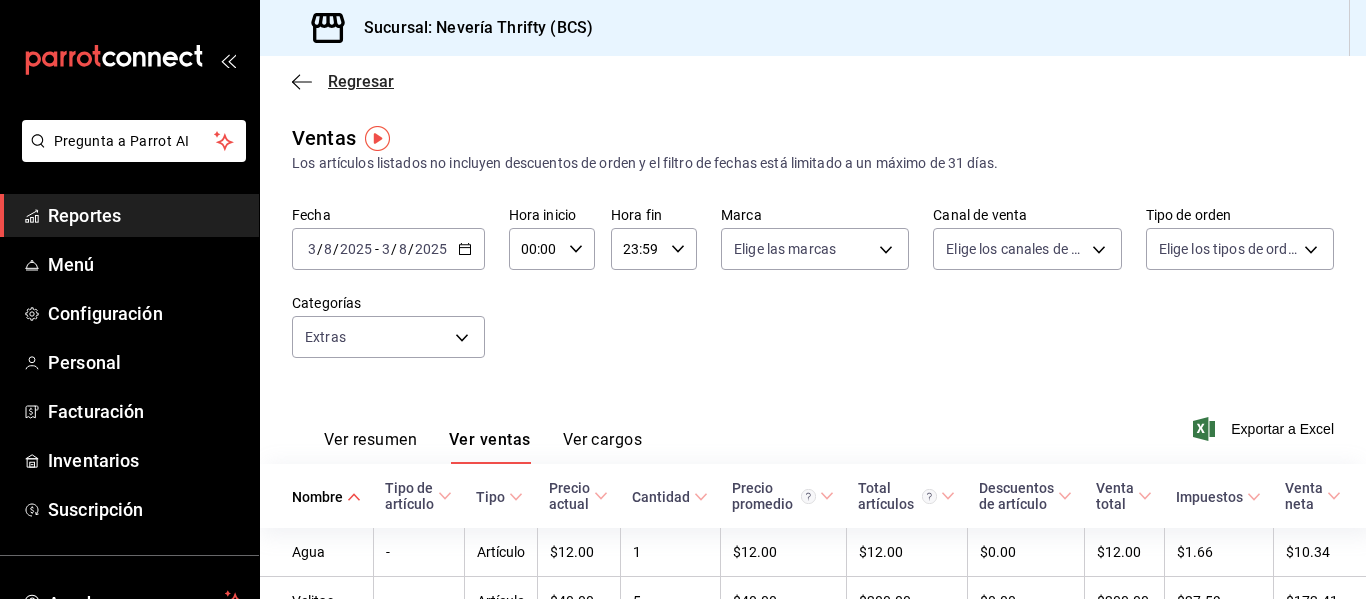 click on "Regresar" at bounding box center (361, 81) 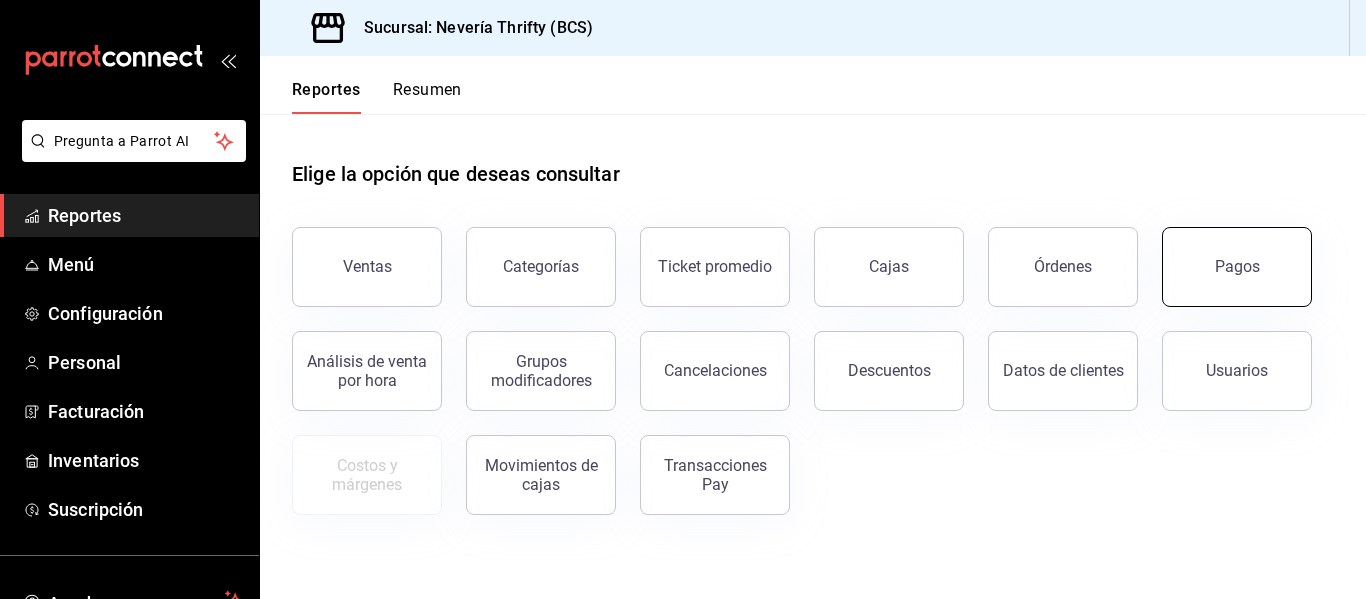 click on "Pagos" at bounding box center (1237, 266) 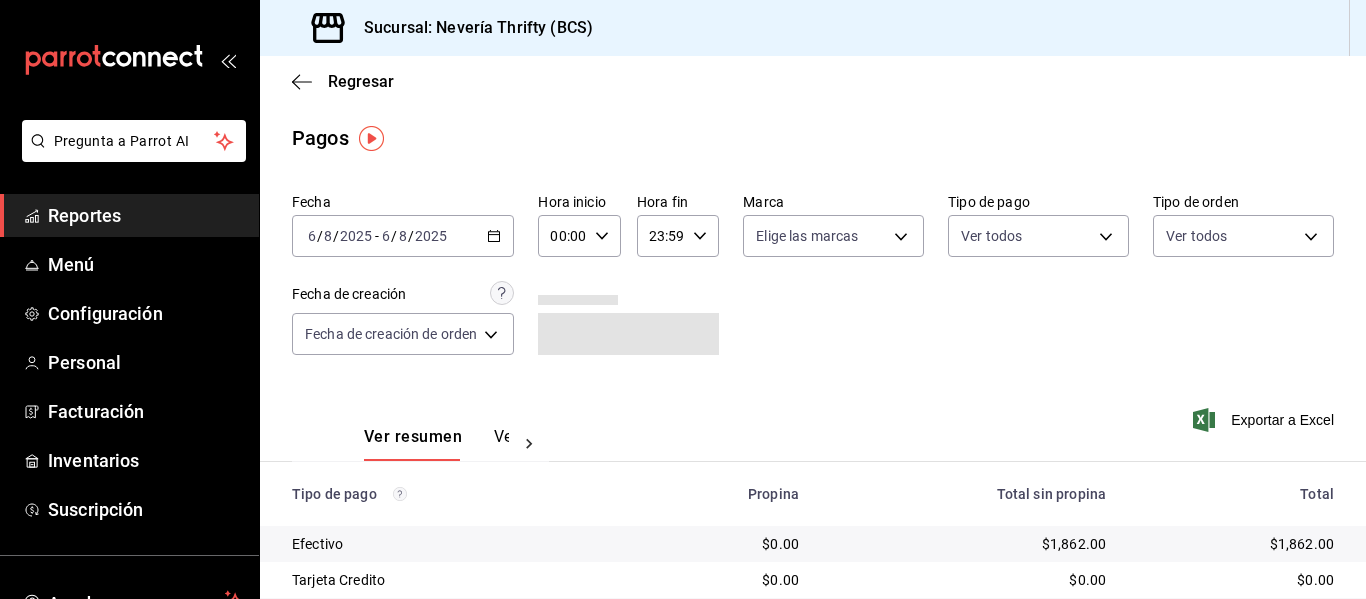 click 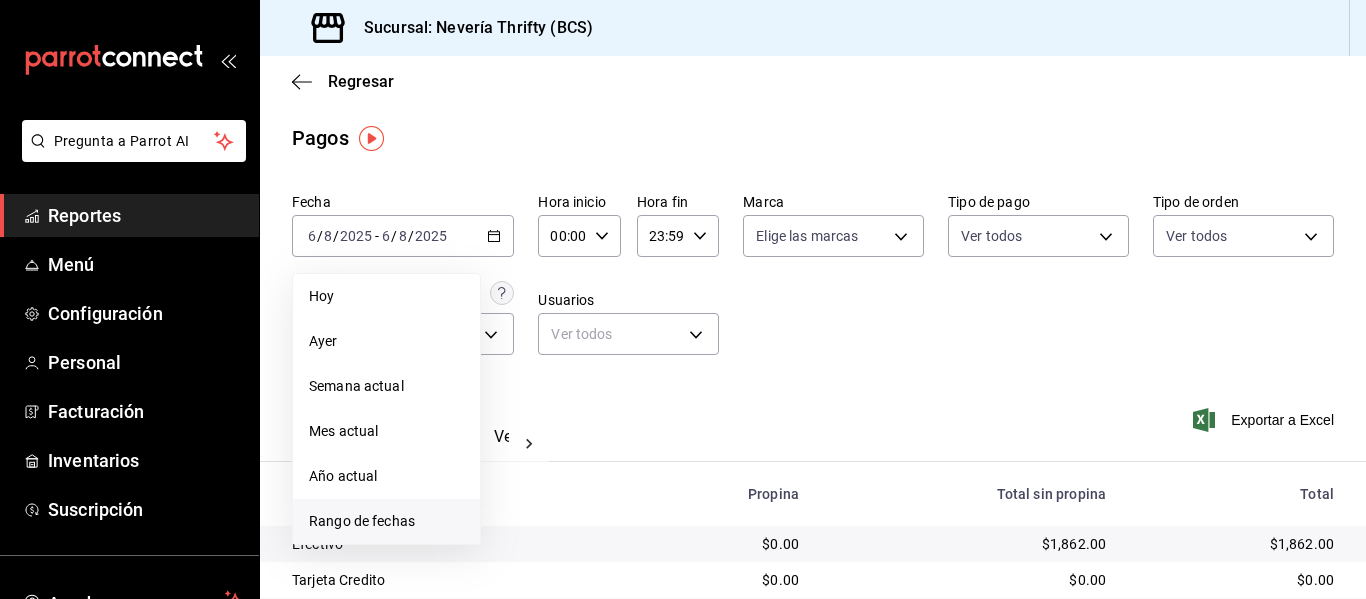 click on "Rango de fechas" at bounding box center [386, 521] 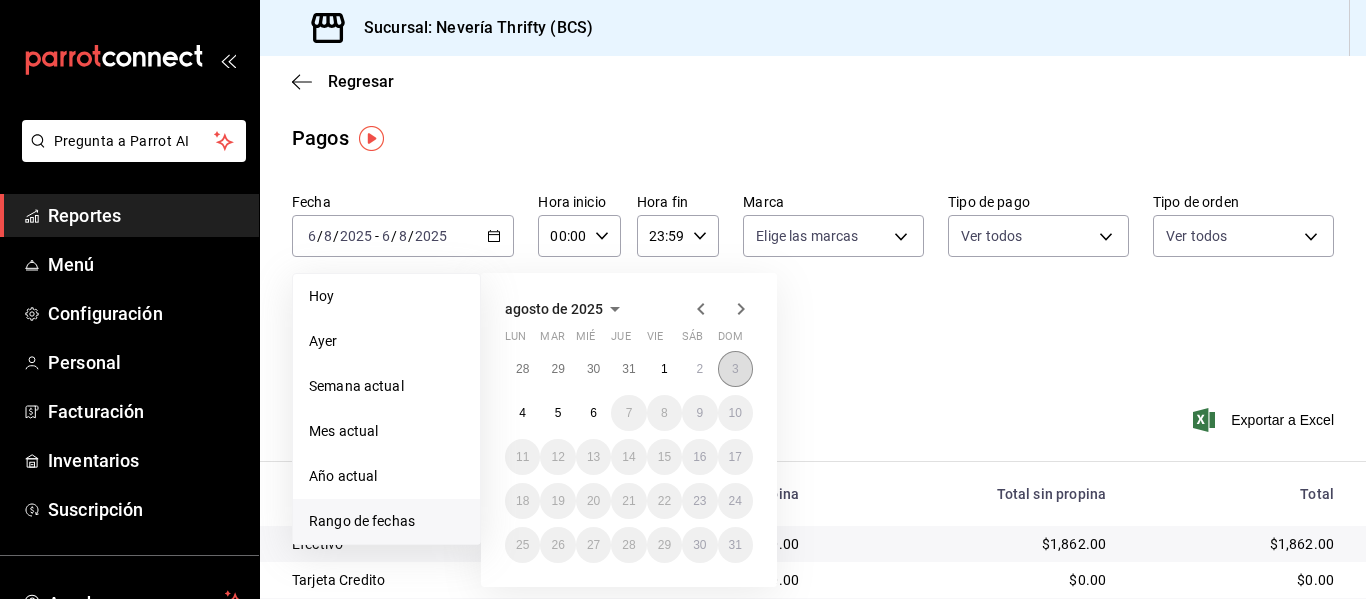 click on "3" at bounding box center (735, 369) 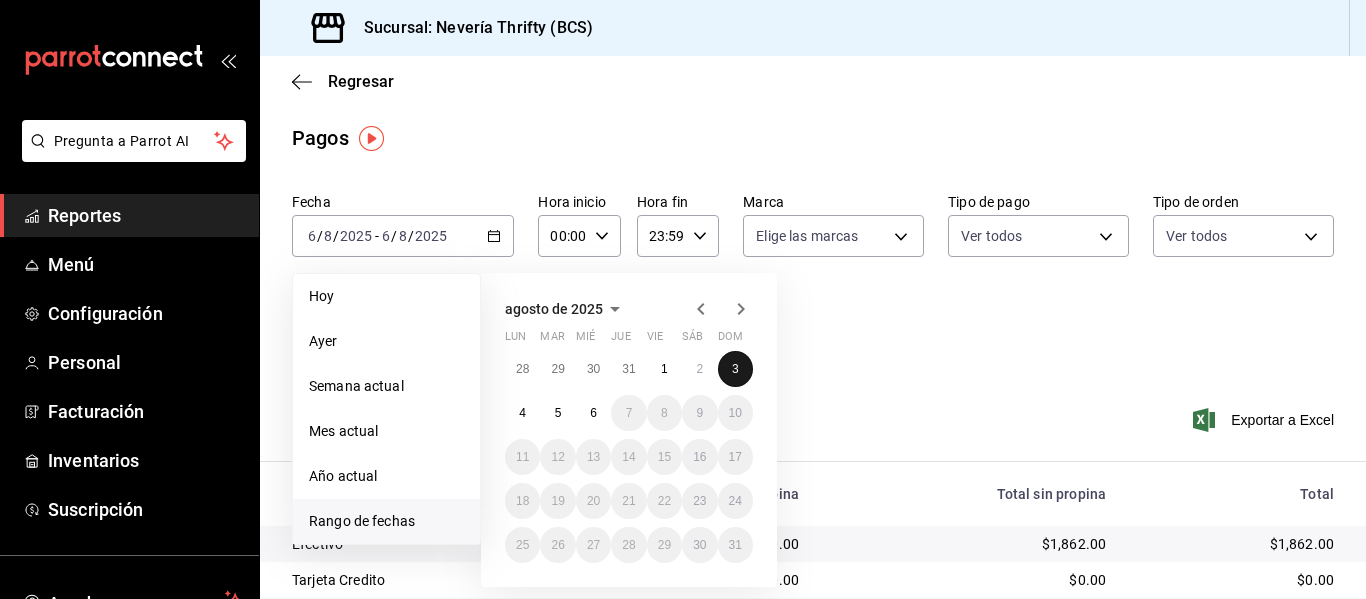 click on "3" at bounding box center [735, 369] 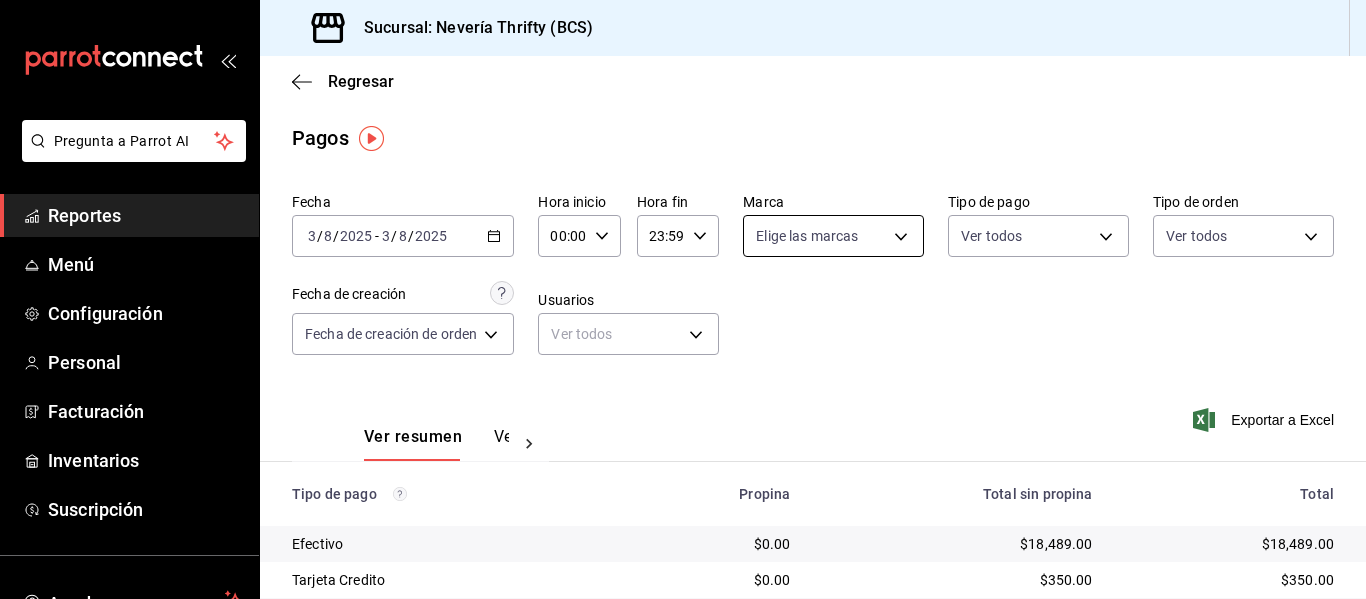 click on "Pregunta a Parrot AI Reportes   Menú   Configuración   Personal   Facturación   Inventarios   Suscripción   Ayuda Recomienda Parrot   [FIRST] [LAST]     Ver video tutorial Regresar Pagos Fecha [DATE] [DATE] - [DATE] [DATE] Hora inicio 00:00 Hora inicio Hora fin 23:59 Hora fin Marca Elige las marcas Tipo de pago Ver todos Tipo de orden Ver todos Fecha de creación   Fecha de creación de orden ORDER Usuarios Ver todos null Ver resumen Ver pagos Exportar a Excel Tipo de pago   Propina Total sin propina Total Efectivo $0.00 $18,489.00 $18,489.00 Tarjeta Credito $0.00 $350.00 $350.00 Tarjeta Debito $0.00 $2,430.00 $2,430.00 Cuentas por Cobrar $0.00 $0.00 $0.00 Pasteles Especiales $0.00 $0.00 $0.00 Pay $0.00 $2,017.00 $2,017.00 Total $0.00 $23,286.00 $23,286.00 Pregunta a Parrot AI Reportes   Menú   Configuración   Personal   Facturación   Inventarios   Suscripción   Ayuda Recomienda Parrot   [FIRST] [LAST]     Ver video tutorial" at bounding box center (683, 299) 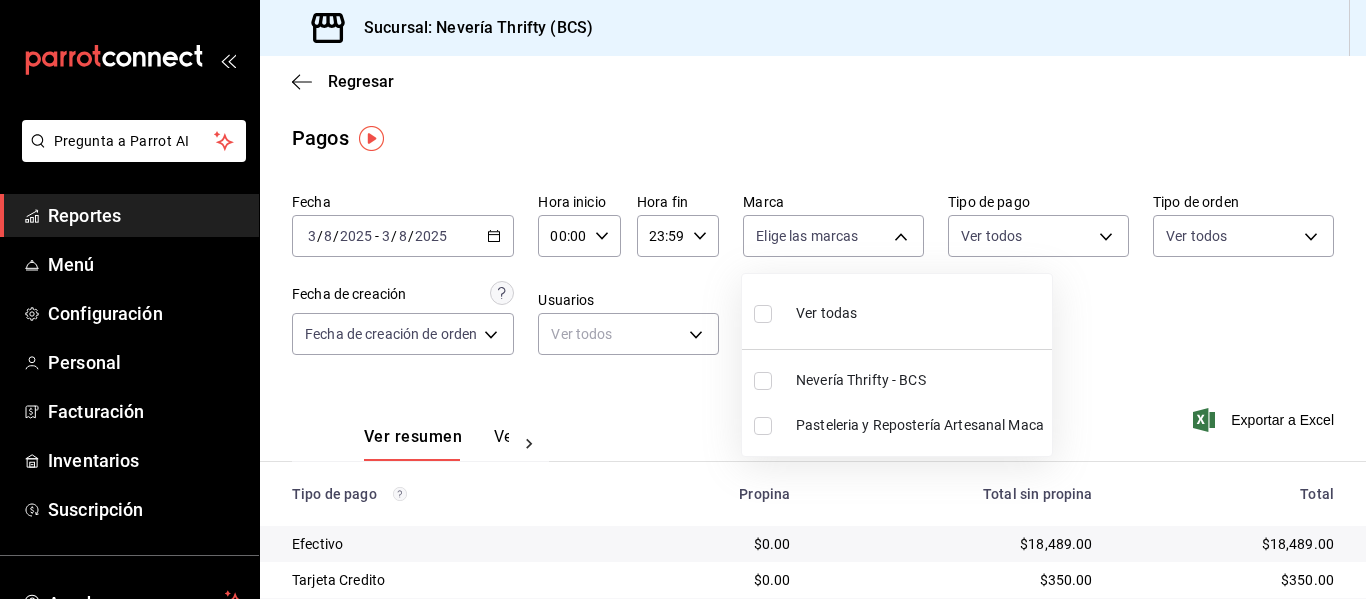 drag, startPoint x: 1187, startPoint y: 285, endPoint x: 1127, endPoint y: 316, distance: 67.53518 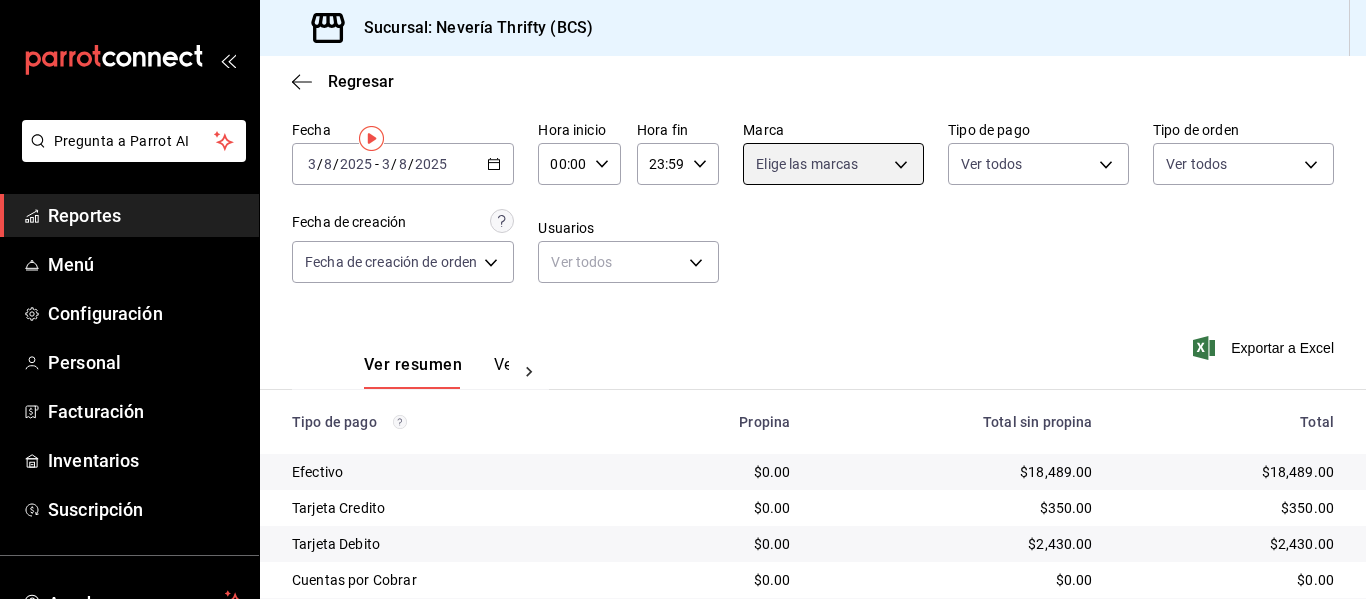 scroll, scrollTop: 0, scrollLeft: 0, axis: both 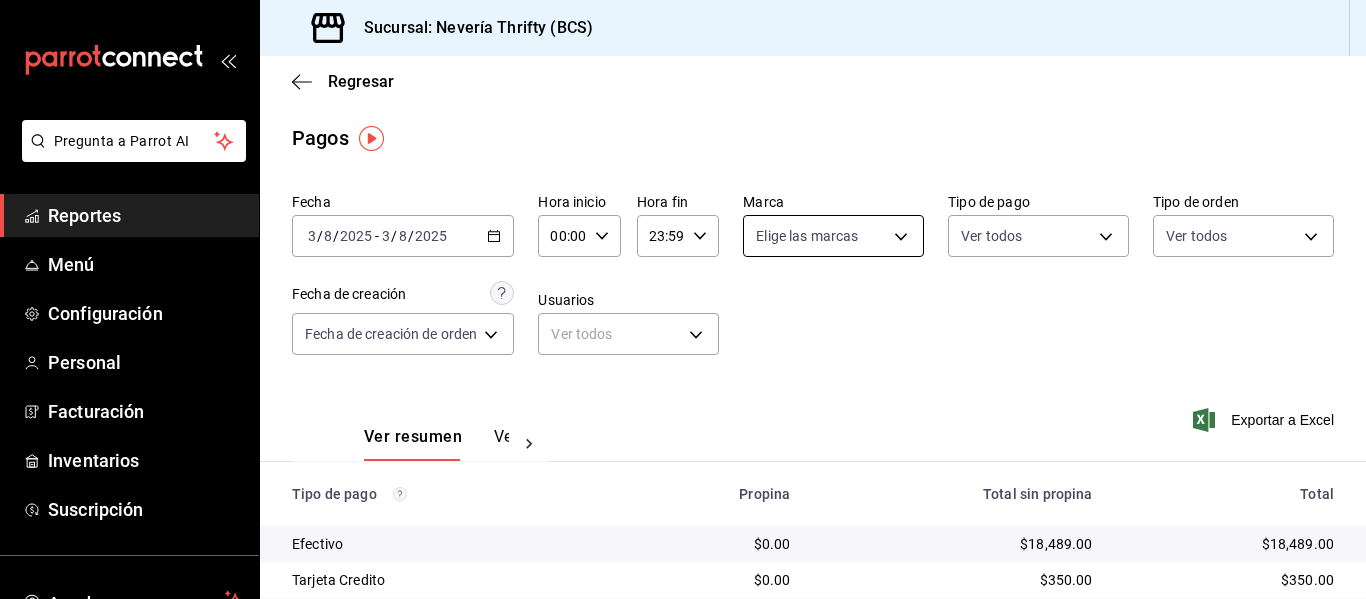 click on "Pregunta a Parrot AI Reportes   Menú   Configuración   Personal   Facturación   Inventarios   Suscripción   Ayuda Recomienda Parrot   [FIRST] [LAST]     Ver video tutorial Regresar Pagos Fecha [DATE] [DATE] - [DATE] [DATE] Hora inicio 00:00 Hora inicio Hora fin 23:59 Hora fin Marca Elige las marcas Tipo de pago Ver todos Tipo de orden Ver todos Fecha de creación   Fecha de creación de orden ORDER Usuarios Ver todos null Ver resumen Ver pagos Exportar a Excel Tipo de pago   Propina Total sin propina Total Efectivo $0.00 $18,489.00 $18,489.00 Tarjeta Credito $0.00 $350.00 $350.00 Tarjeta Debito $0.00 $2,430.00 $2,430.00 Cuentas por Cobrar $0.00 $0.00 $0.00 Pasteles Especiales $0.00 $0.00 $0.00 Pay $0.00 $2,017.00 $2,017.00 Total $0.00 $23,286.00 $23,286.00 Pregunta a Parrot AI Reportes   Menú   Configuración   Personal   Facturación   Inventarios   Suscripción   Ayuda Recomienda Parrot   [FIRST] [LAST]     Ver video tutorial" at bounding box center (683, 299) 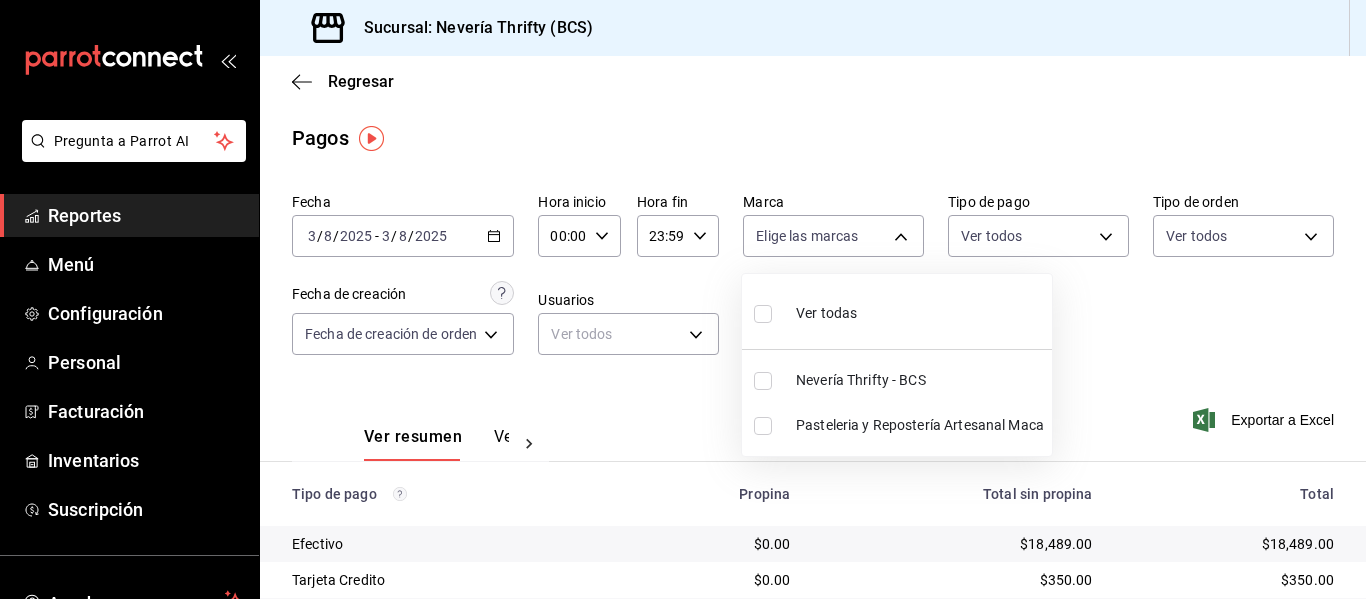 click at bounding box center [763, 381] 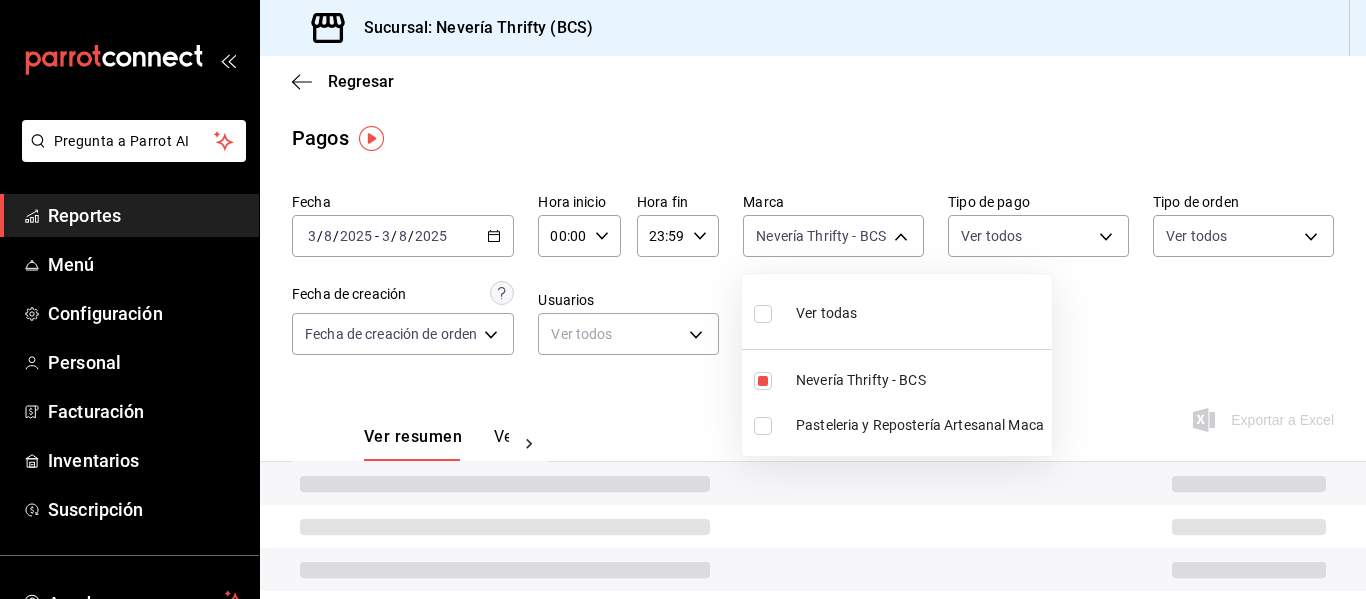 click at bounding box center (683, 299) 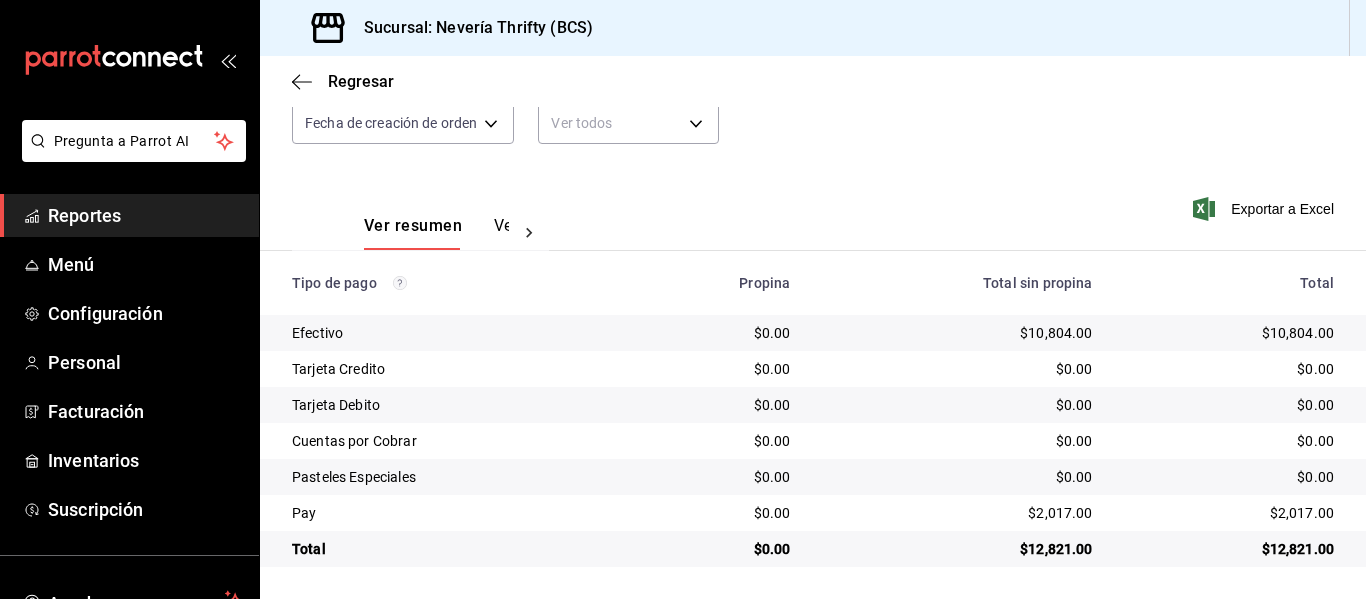 scroll, scrollTop: 0, scrollLeft: 0, axis: both 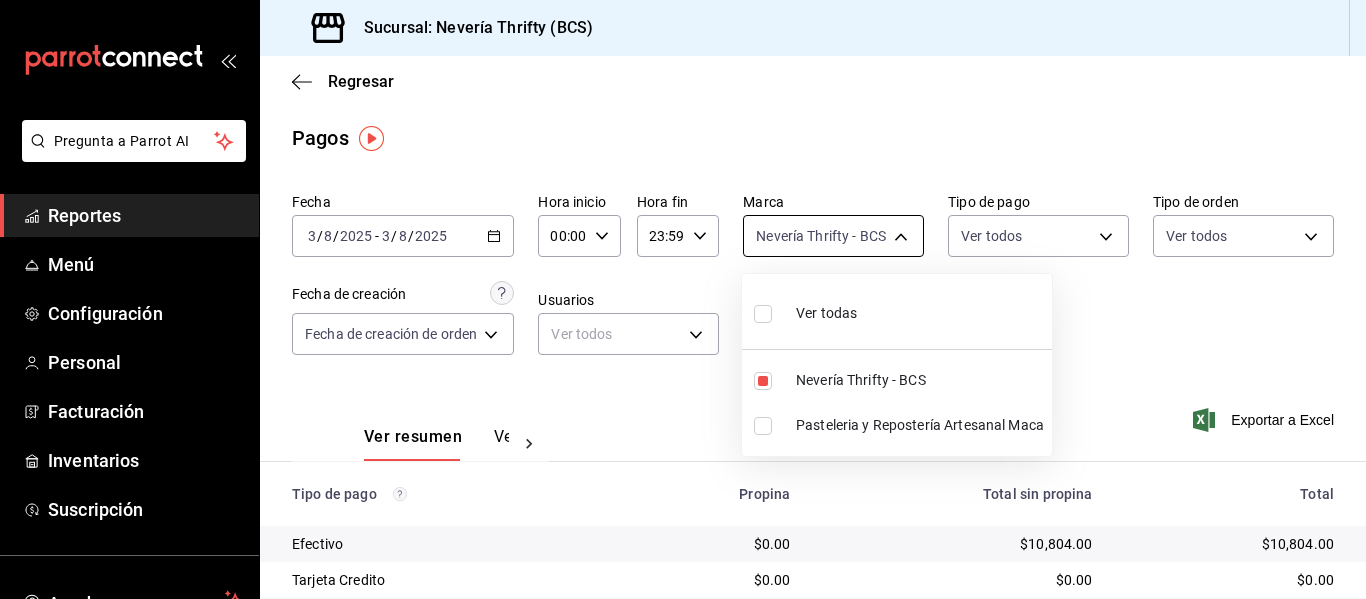 click on "Pregunta a Parrot AI Reportes   Menú   Configuración   Personal   Facturación   Inventarios   Suscripción   Ayuda Recomienda Parrot   [FIRST] [LAST]     Ir a video Regresar Pagos Fecha [DATE] [DATE] - [DATE] [DATE] Hora inicio 00:00 Hora inicio Hora fin 23:59 Hora fin Marca Nevería Thrifty - BCS [UUID] Tipo de pago Ver todos Tipo de orden Ver todos Fecha de creación   Fecha de creación de orden ORDER Usuarios Ver todos null Ver resumen Ver pagos Exportar a Excel Tipo de pago   Propina Total sin propina Total Efectivo $0.00 $10,804.00 $10,804.00 Tarjeta Credito $0.00 $0.00 $0.00 Tarjeta Debito $0.00 $0.00 $0.00 Cuentas por Cobrar $0.00 $0.00 $0.00 Pasteles Especiales $0.00 $0.00 $0.00 Pay $0.00 $2,017.00 $2,017.00 Total $0.00 $12,821.00 $12,821.00 Pregunta a Parrot AI Reportes   Menú   Configuración   Personal   Facturación   Inventarios   Suscripción   Ayuda Recomienda Parrot       Ir a video" at bounding box center (683, 299) 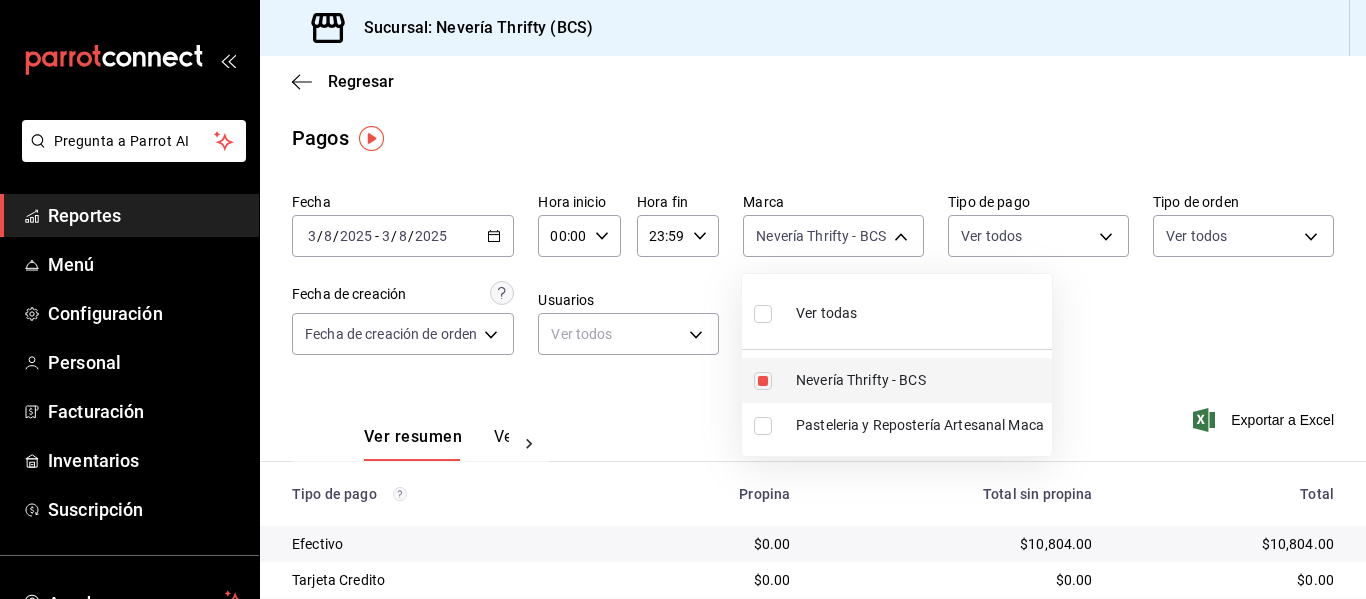 click at bounding box center [763, 381] 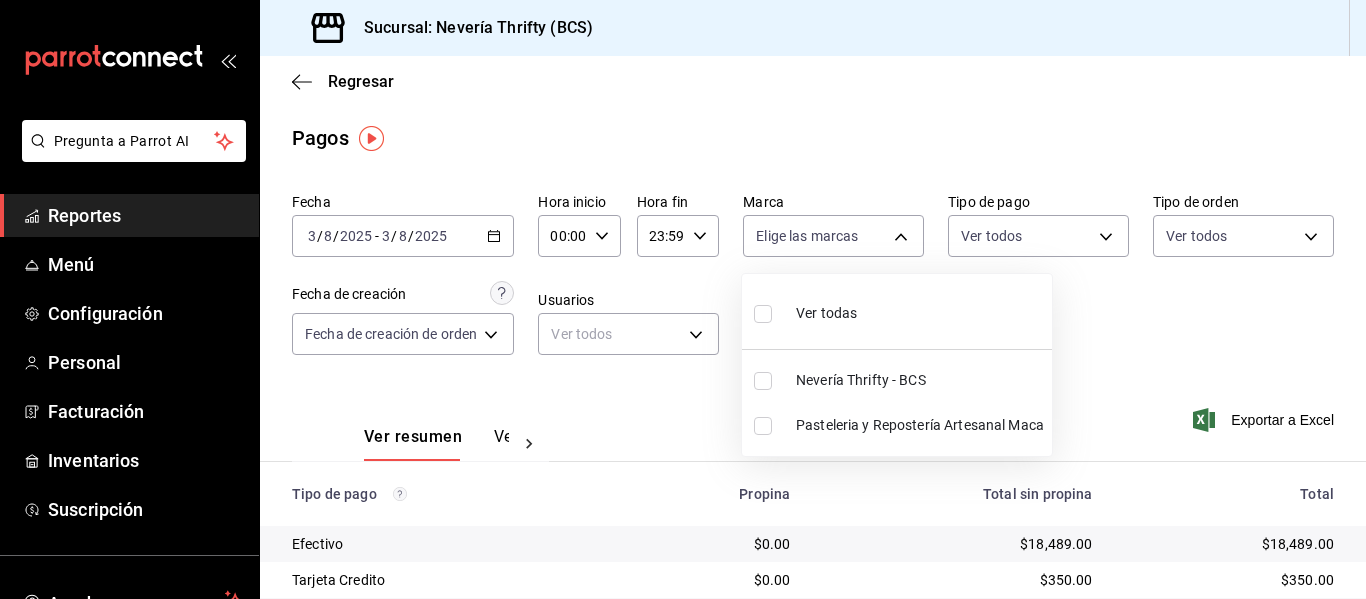 click at bounding box center (763, 426) 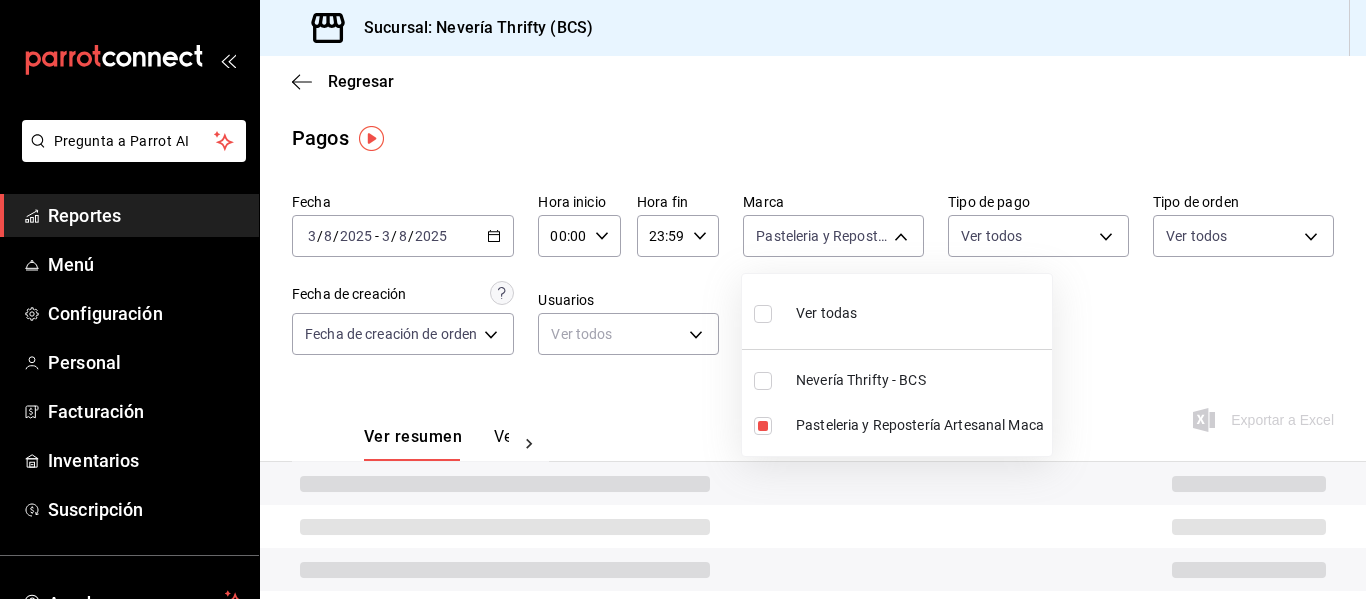 click at bounding box center (683, 299) 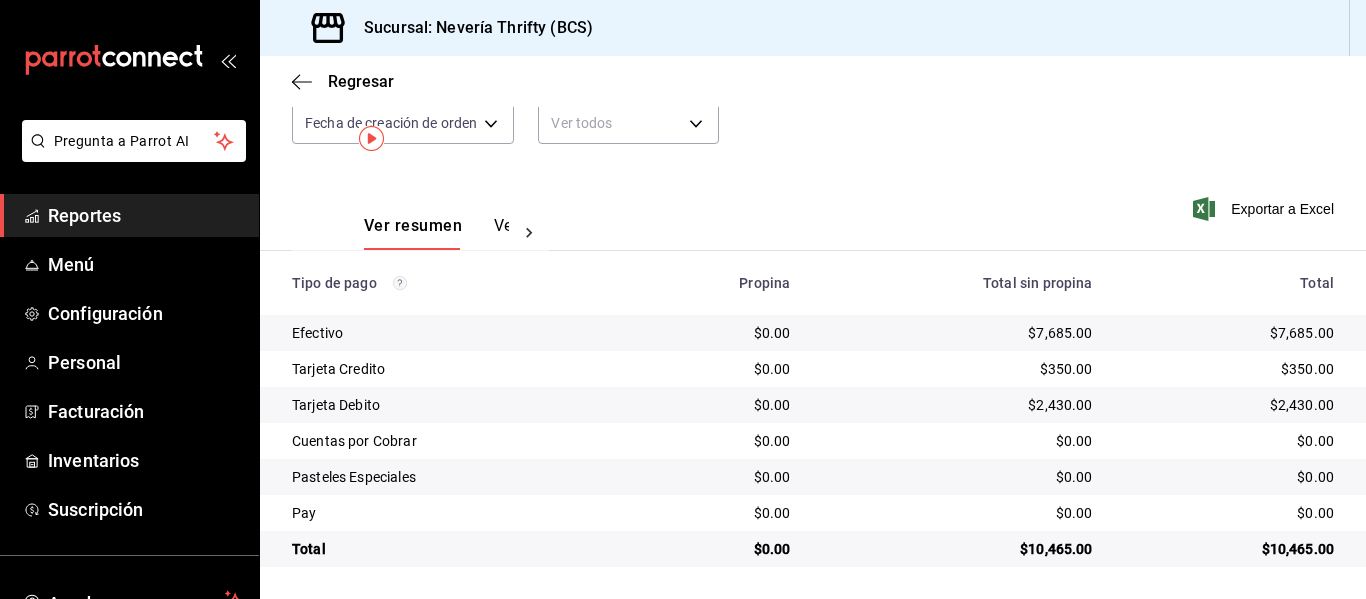 scroll, scrollTop: 0, scrollLeft: 0, axis: both 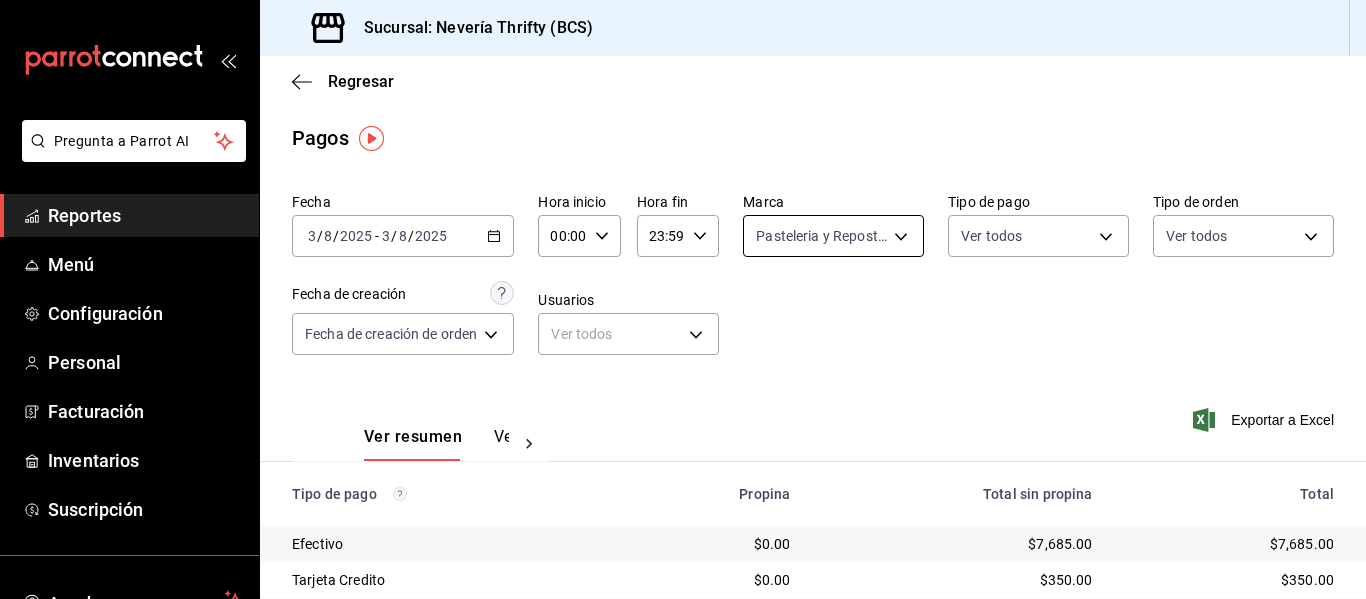 click on "Pregunta a Parrot AI Reportes   Menú   Configuración   Personal   Facturación   Inventarios   Suscripción   Ayuda Recomienda Parrot   [FIRST] [LAST]   Sugerir nueva función   Sucursal: Nevería Thrifty (BCS) Regresar Pagos Fecha [DATE] [DATE] - [DATE] [DATE] Hora inicio 00:00 Hora inicio Hora fin 23:59 Hora fin Marca Pasteleria y Repostería Artesanal Maca [UUID] Tipo de pago Ver todos Tipo de orden Ver todos Fecha de creación   Fecha de creación de orden ORDER Usuarios Ver todos null Ver resumen Ver pagos Exportar a Excel Tipo de pago   Propina Total sin propina Total Efectivo $0.00 $7,685.00 $7,685.00 Tarjeta Credito $0.00 $350.00 $350.00 Tarjeta Debito $0.00 $2,430.00 $2,430.00 Cuentas por Cobrar $0.00 $0.00 $0.00 Pasteles Especiales $0.00 $0.00 $0.00 Pay $0.00 $0.00 $0.00 Total $0.00 $10,465.00 $10,465.00 Pregunta a Parrot AI Reportes   Menú   Configuración   Personal   Facturación   Inventarios   Suscripción   Ayuda Recomienda Parrot" at bounding box center (683, 299) 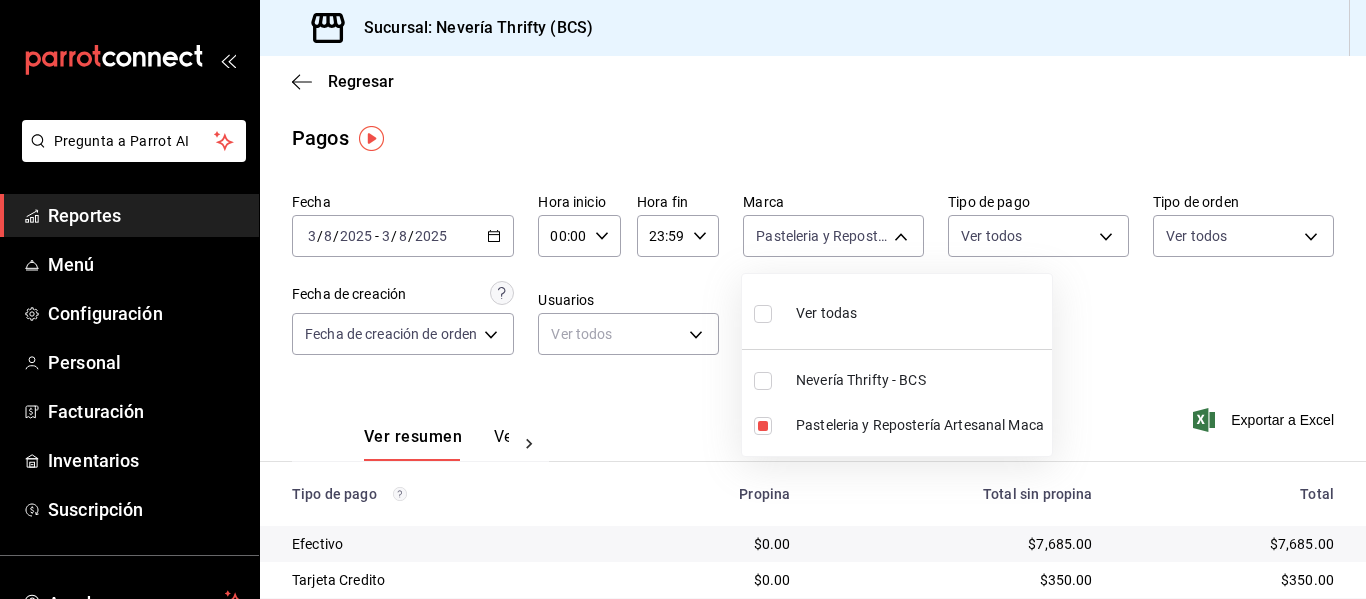 click at bounding box center [683, 299] 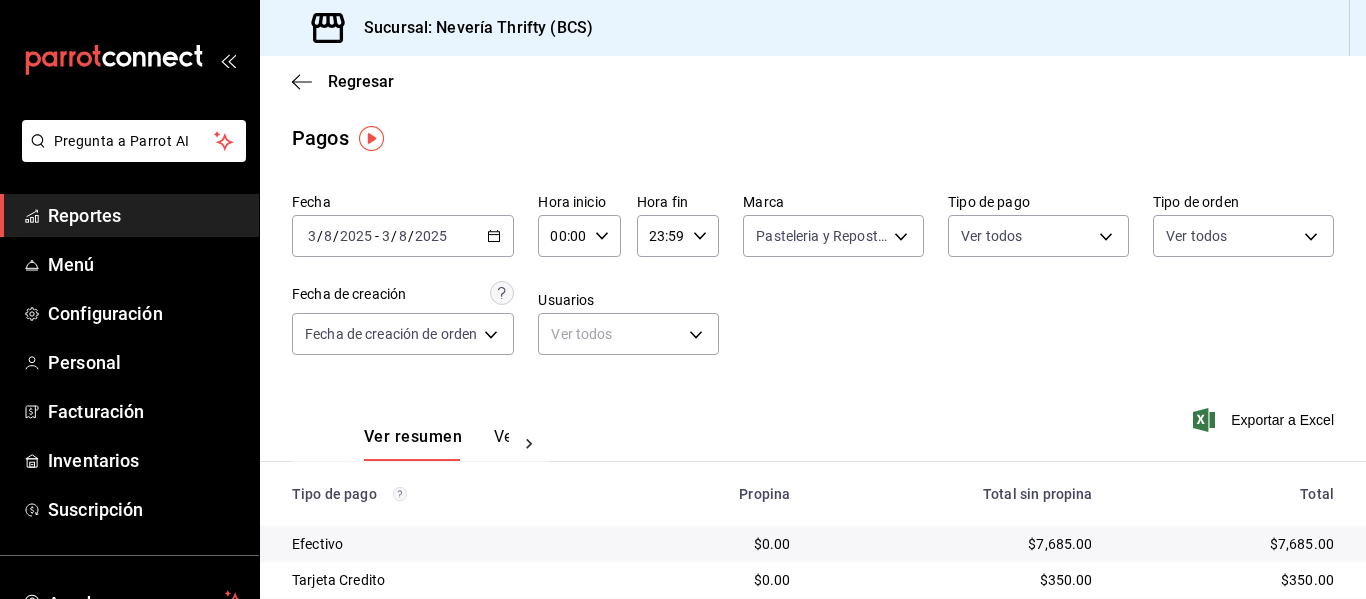 click on "Reportes" at bounding box center [145, 215] 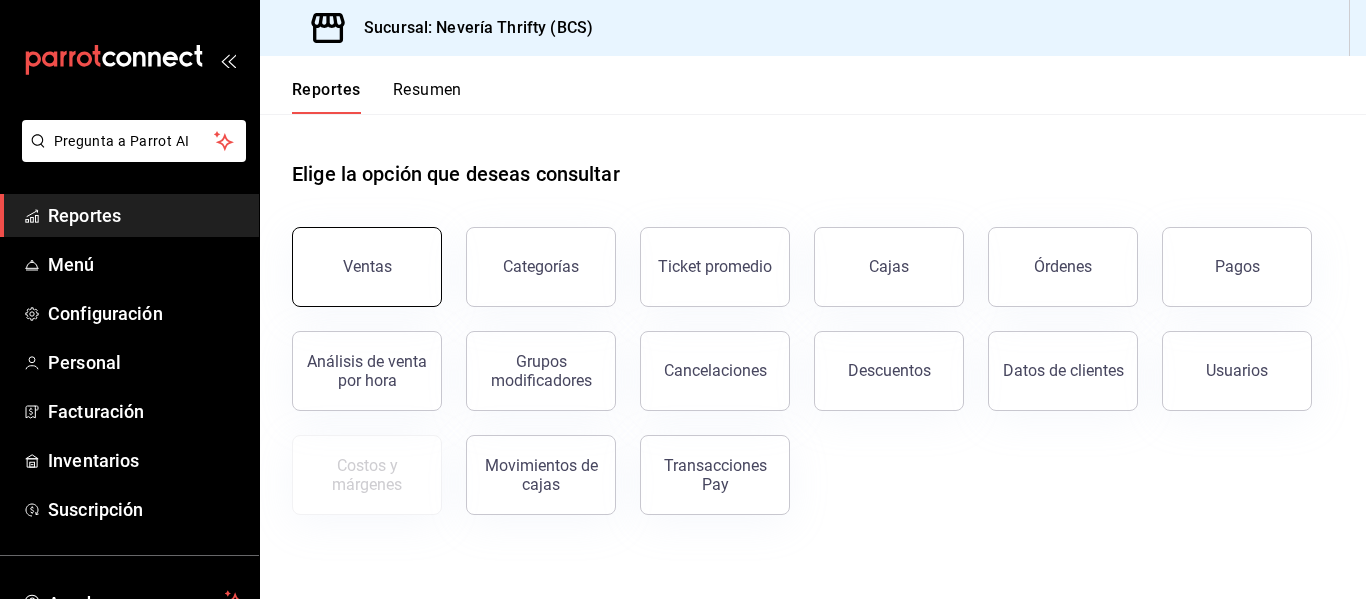 click on "Ventas" at bounding box center (367, 266) 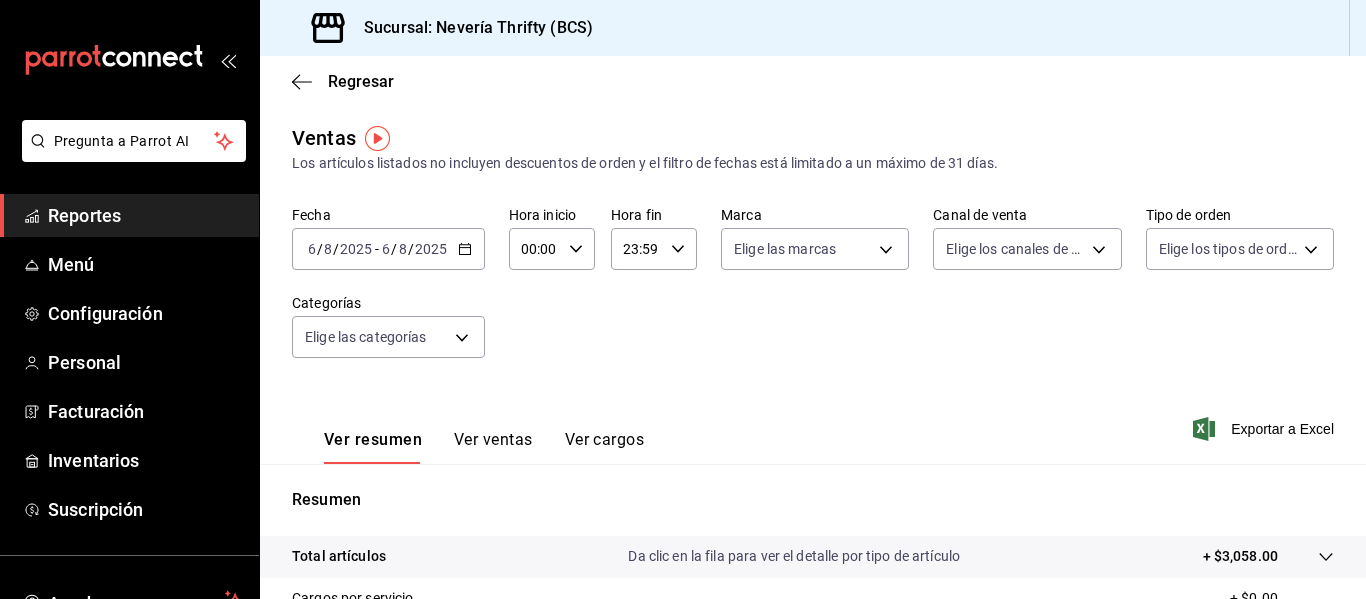 click 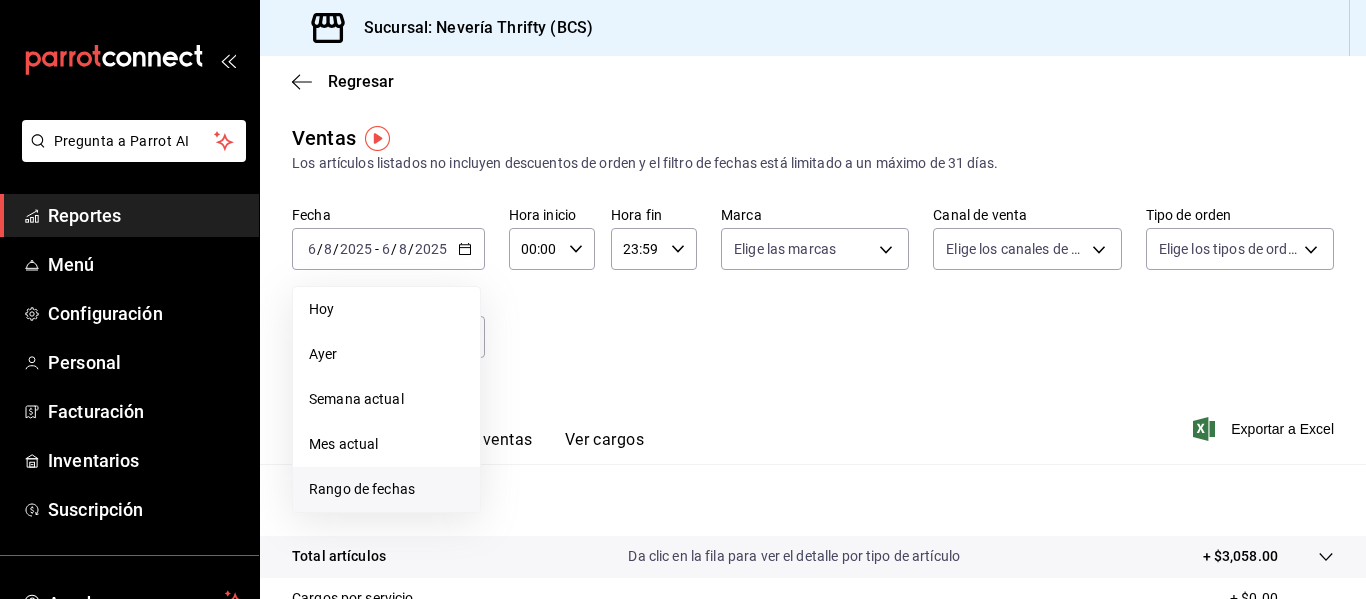 click on "Rango de fechas" at bounding box center (386, 489) 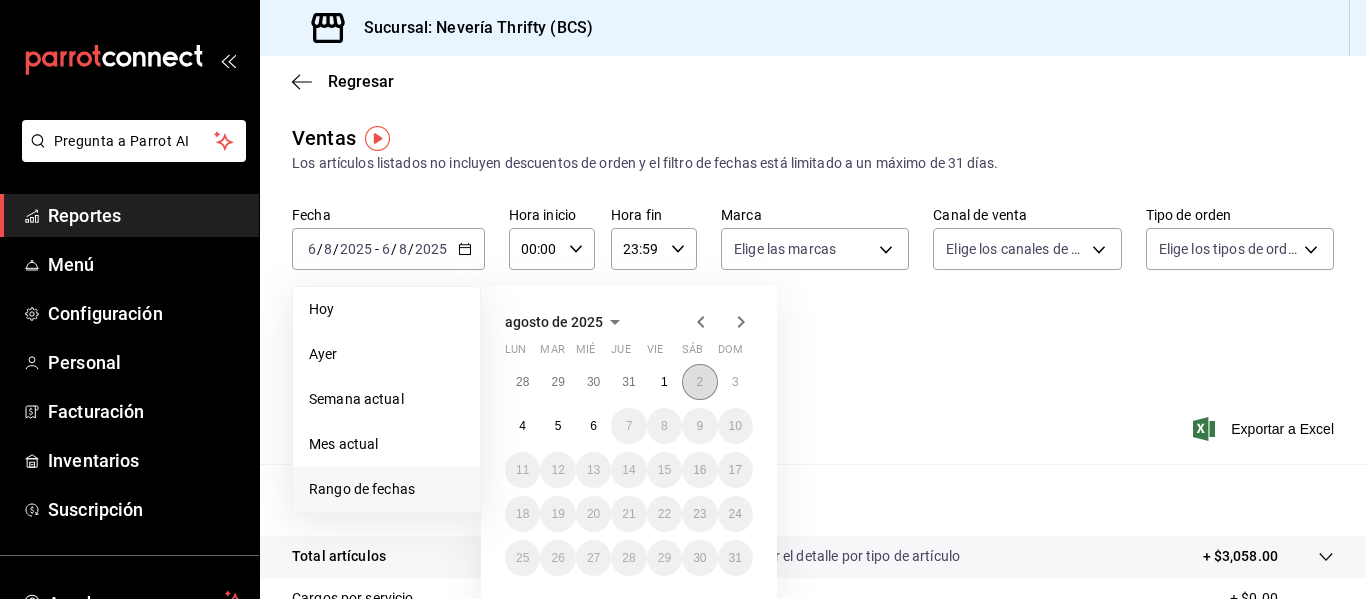 click on "2" at bounding box center (699, 382) 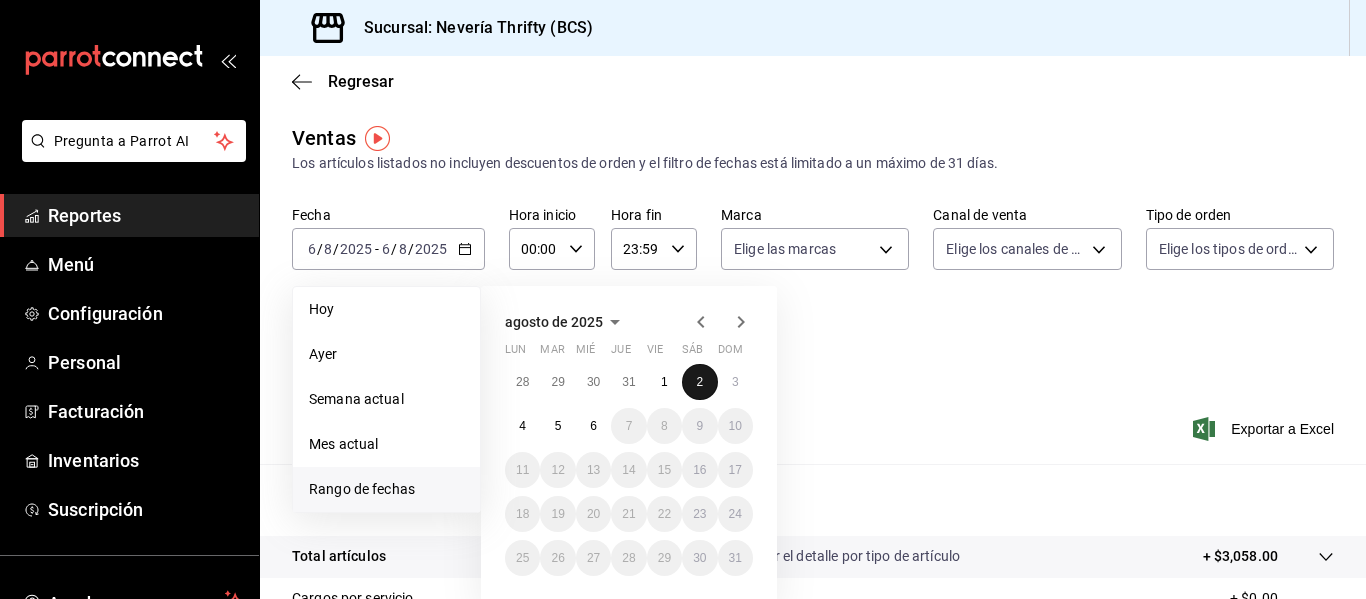 click on "2" at bounding box center [699, 382] 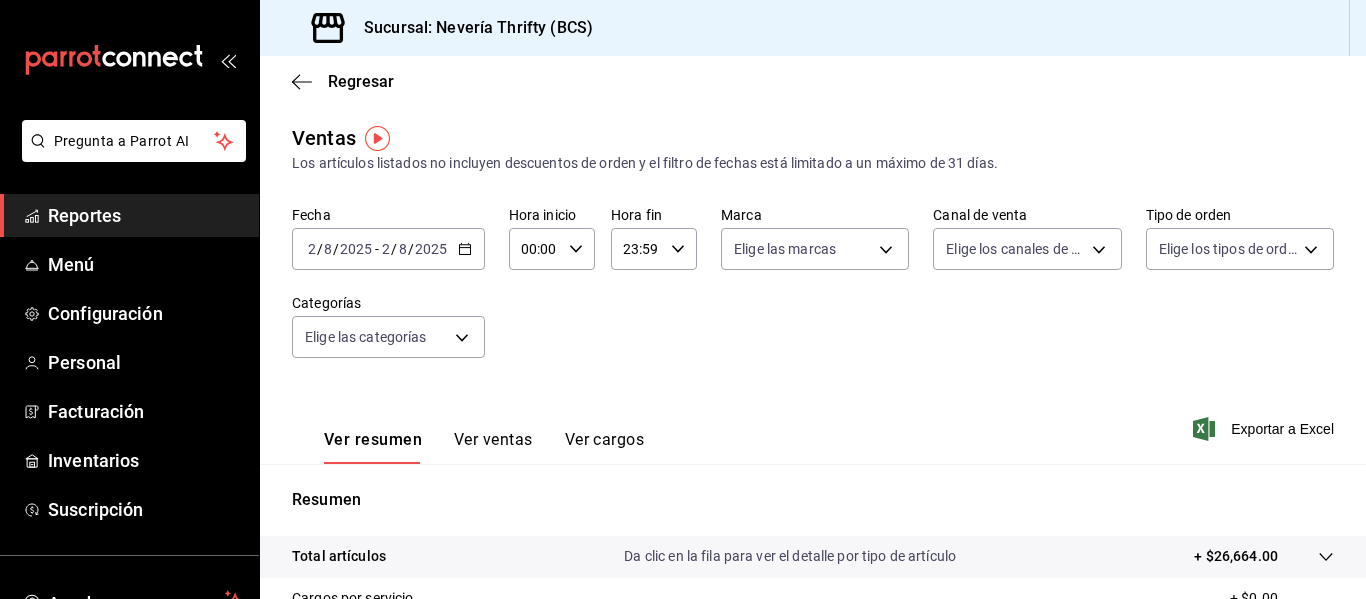 click on "Ver ventas" at bounding box center (493, 447) 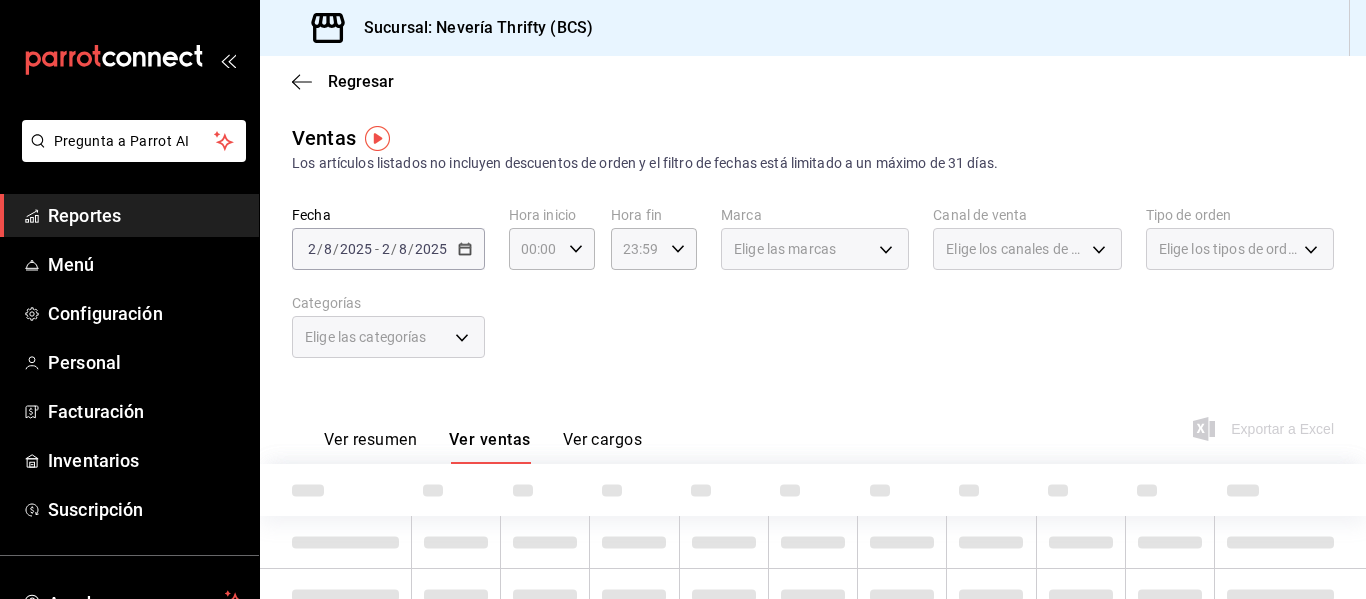 click on "Elige las categorías" at bounding box center (388, 337) 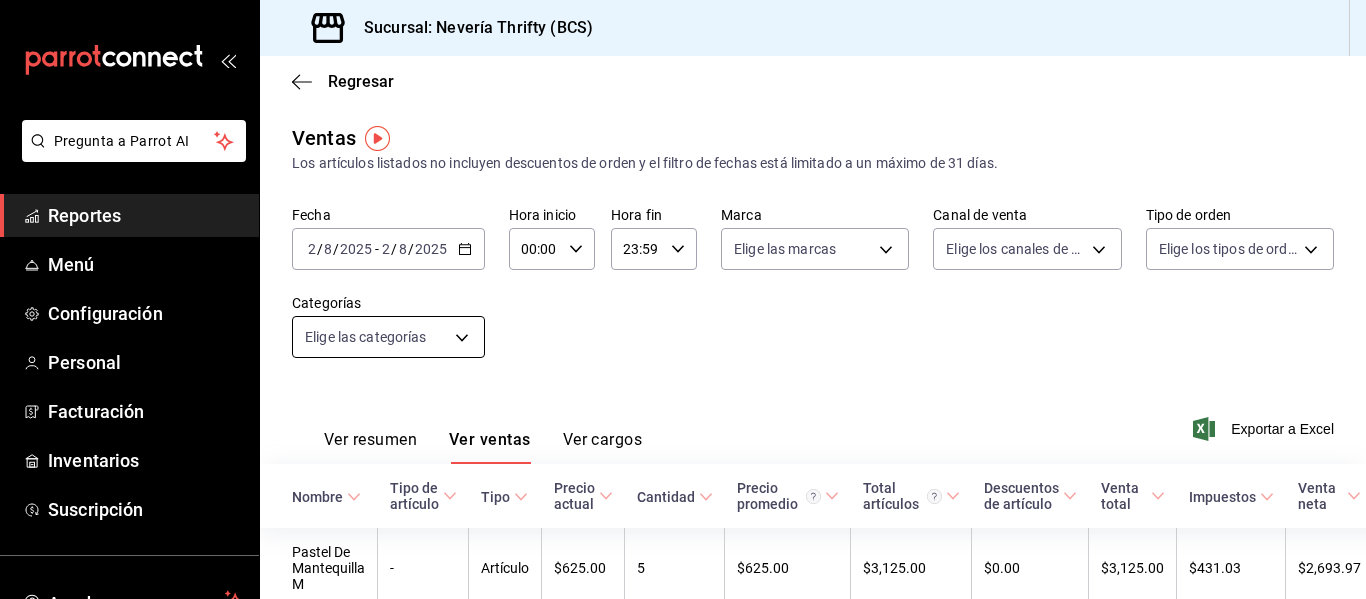 click on "Pregunta a Parrot AI Reportes   Menú   Configuración   Personal   Facturación   Inventarios   Suscripción   Ayuda Recomienda Parrot   [FIRST] [LAST]   Sugerir nueva función   Sucursal: Nevería Thrifty (BCS) Regresar Ventas Los artículos listados no incluyen descuentos de orden y el filtro de fechas está limitado a un máximo de 31 días. Fecha [DATE] [DATE] - [DATE] [DATE] Hora inicio 00:00 Hora inicio Hora fin 23:59 Hora fin Marca Elige las marcas Canal de venta Elige los canales de venta Tipo de orden Elige los tipos de orden Categorías Elige las categorías Ver resumen Ver ventas Ver cargos Exportar a Excel Nombre Tipo de artículo Tipo Precio actual Cantidad Precio promedio   Total artículos   Descuentos de artículo Venta total Impuestos Venta neta Pastel De Mantequilla M - Artículo $625.00 5 $625.00 $3,125.00 $0.00 $3,125.00 $431.03 $2,693.97 Pastel de mantequilla extra grande - Artículo $690.00 3 $690.00 $2,070.00 $0.00 $2,070.00 $285.52 $1,784.48 Vaso Sencillo" at bounding box center [683, 299] 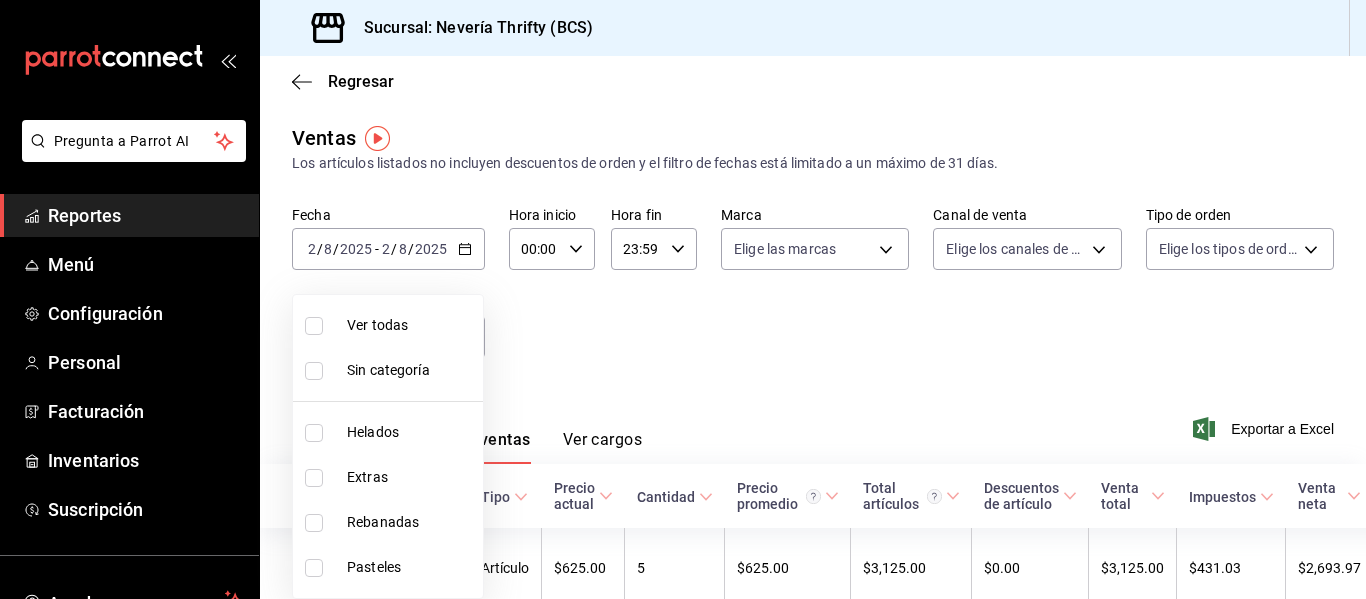 drag, startPoint x: 378, startPoint y: 564, endPoint x: 690, endPoint y: 351, distance: 377.77374 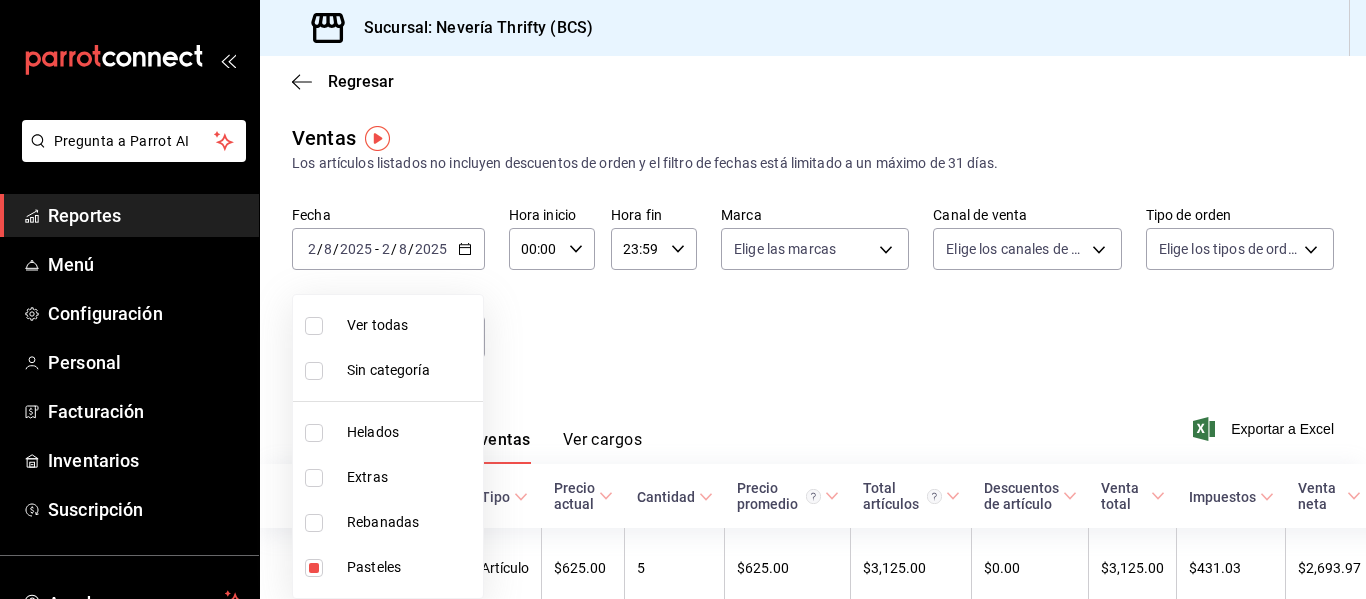 click at bounding box center (683, 299) 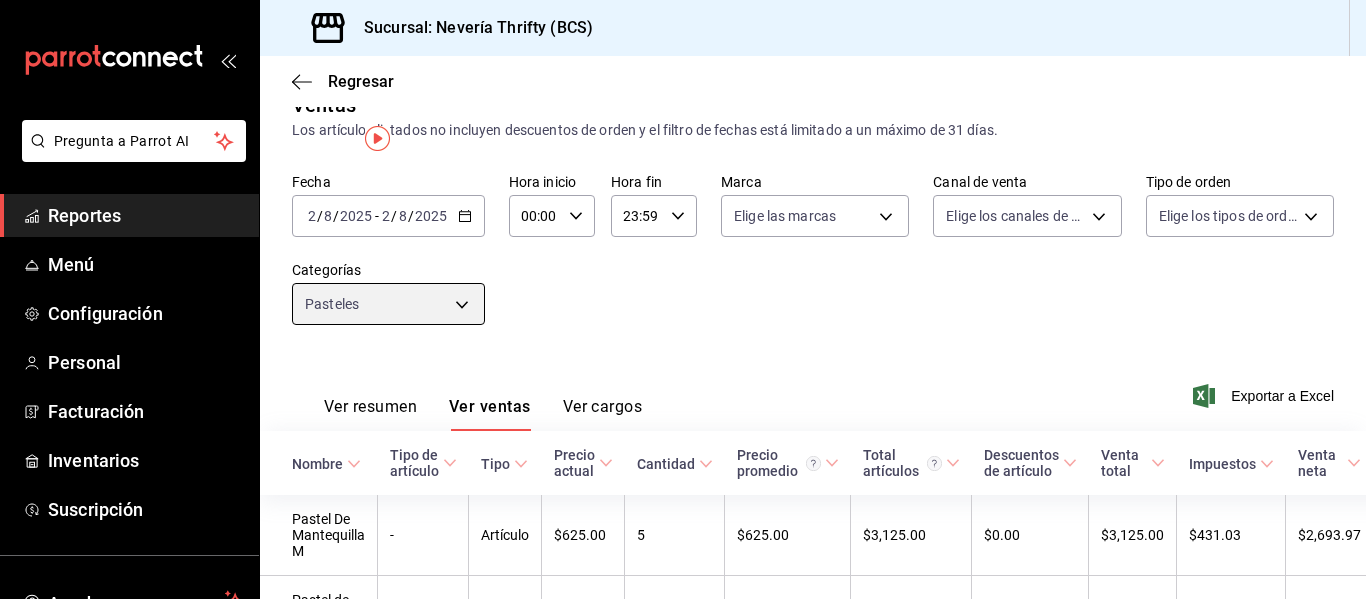 scroll, scrollTop: 0, scrollLeft: 0, axis: both 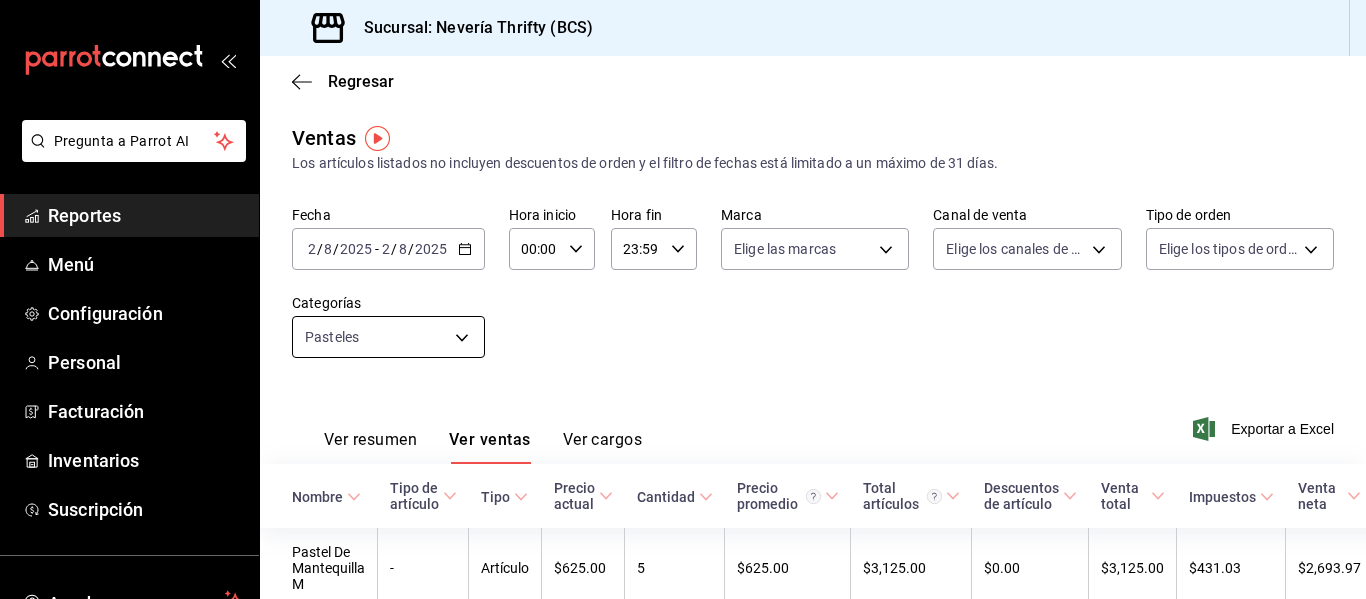 click on "Pregunta a Parrot AI Reportes   Menú   Configuración   Personal   Facturación   Inventarios   Suscripción   Ayuda Recomienda Parrot   [FIRST] [LAST]   Sugerir nueva función   Sucursal: Nevería Thrifty (BCS) Regresar Ventas Los artículos listados no incluyen descuentos de orden y el filtro de fechas está limitado a un máximo de 31 días. Fecha [DATE] [DATE] - [DATE] [DATE] Hora inicio 00:00 Hora inicio Hora fin 23:59 Hora fin Marca Elige las marcas Canal de venta Elige los canales de venta Tipo de orden Elige los tipos de orden Categorías Pasteles [UUID] Ver resumen Ver ventas Ver cargos Exportar a Excel Nombre Tipo de artículo Tipo Precio actual Cantidad Precio promedio   Total artículos   Descuentos de artículo Venta total Impuestos Venta neta Pastel De Mantequilla M - Artículo $625.00 5 $625.00 $3,125.00 $0.00 $3,125.00 $431.03 $2,693.97 Pastel de mantequilla extra grande - Artículo $690.00 3 $690.00 $2,070.00 $0.00 $2,070.00 $285.52" at bounding box center [683, 299] 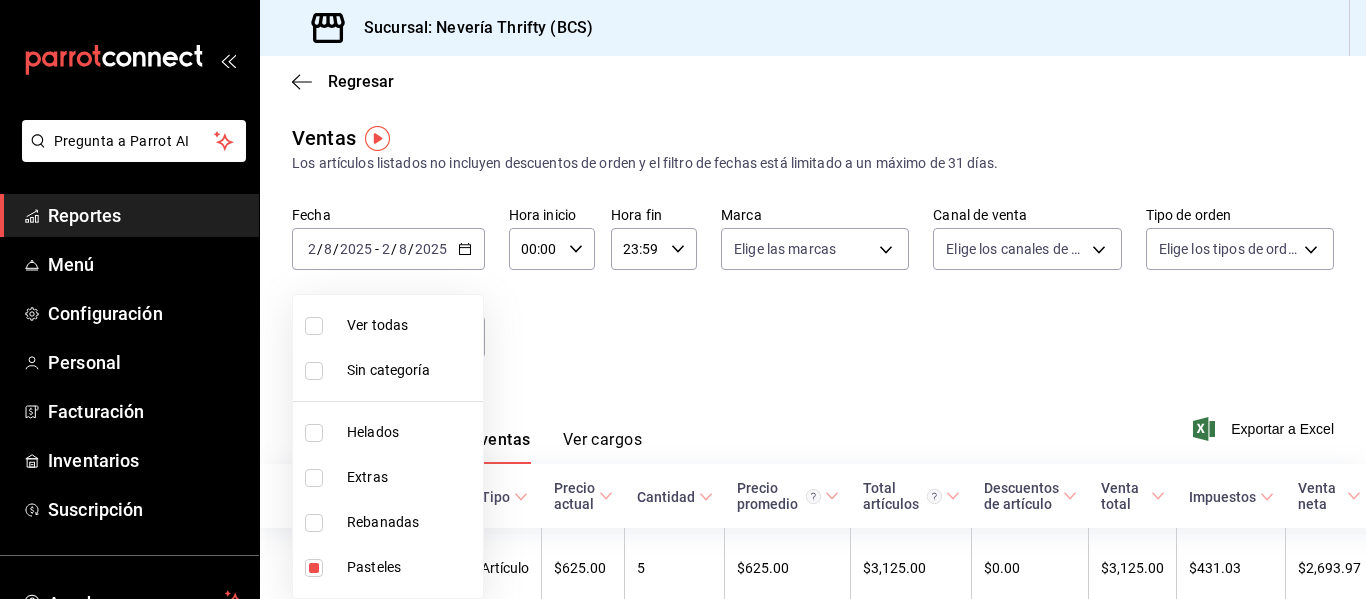 click at bounding box center [314, 568] 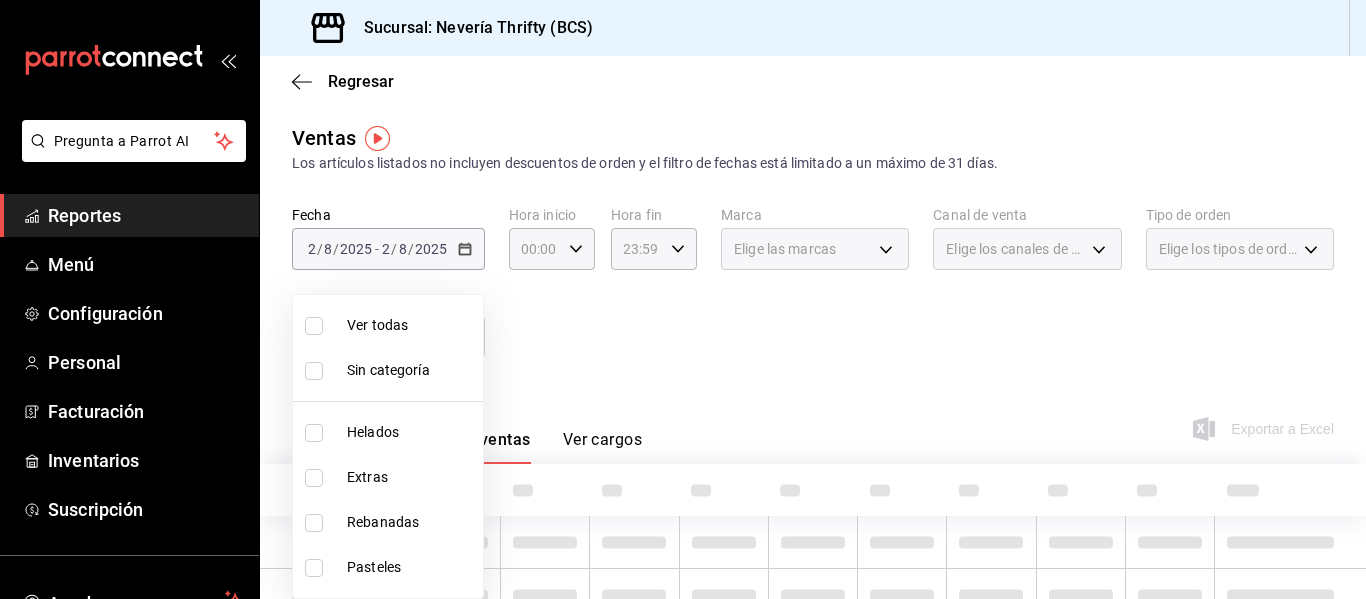 click at bounding box center [314, 523] 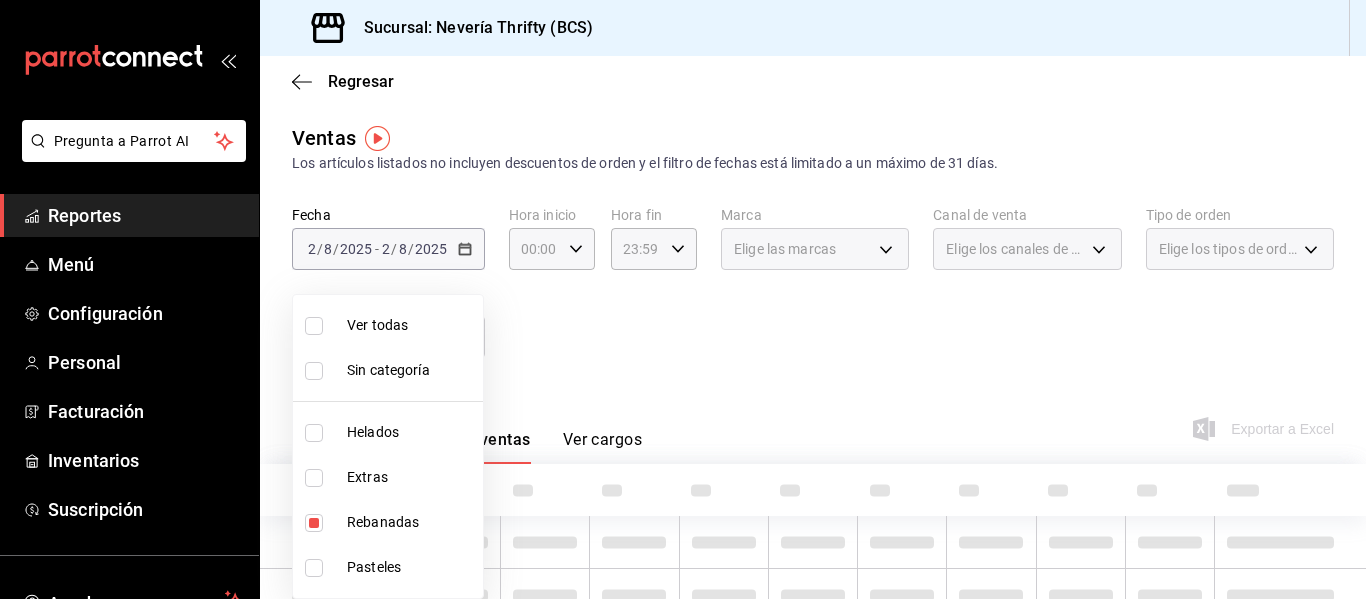 type on "74bd740e-3aa1-490c-81d0-975f3653bd1e" 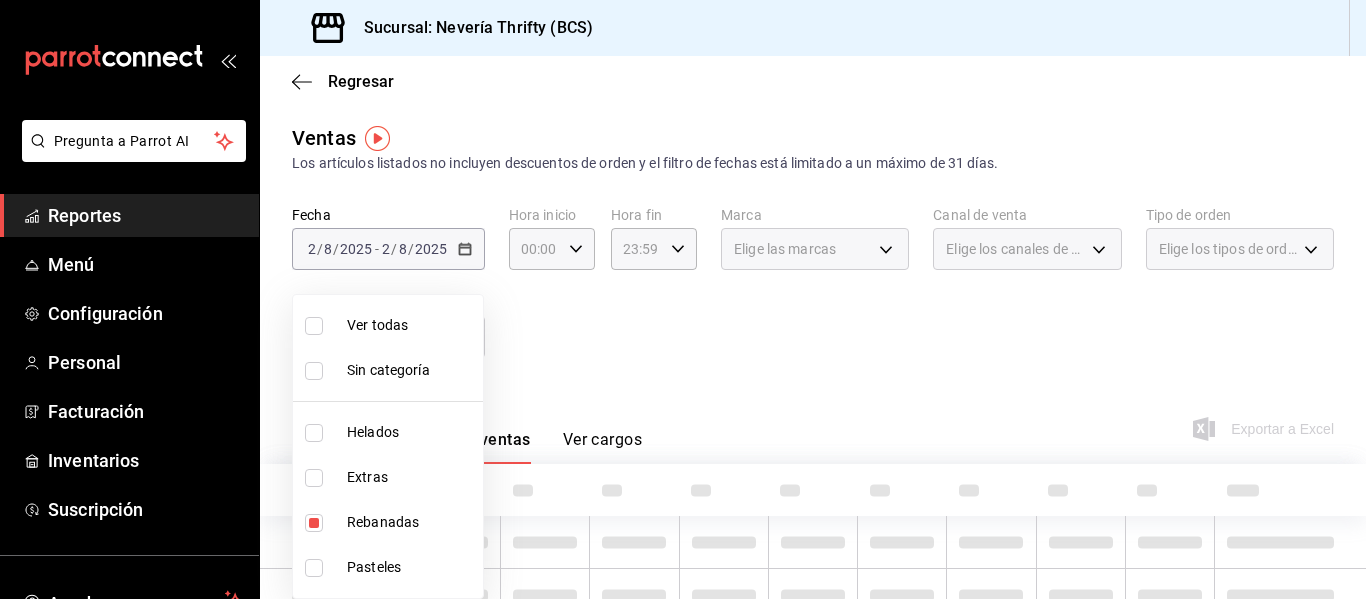 click at bounding box center (683, 299) 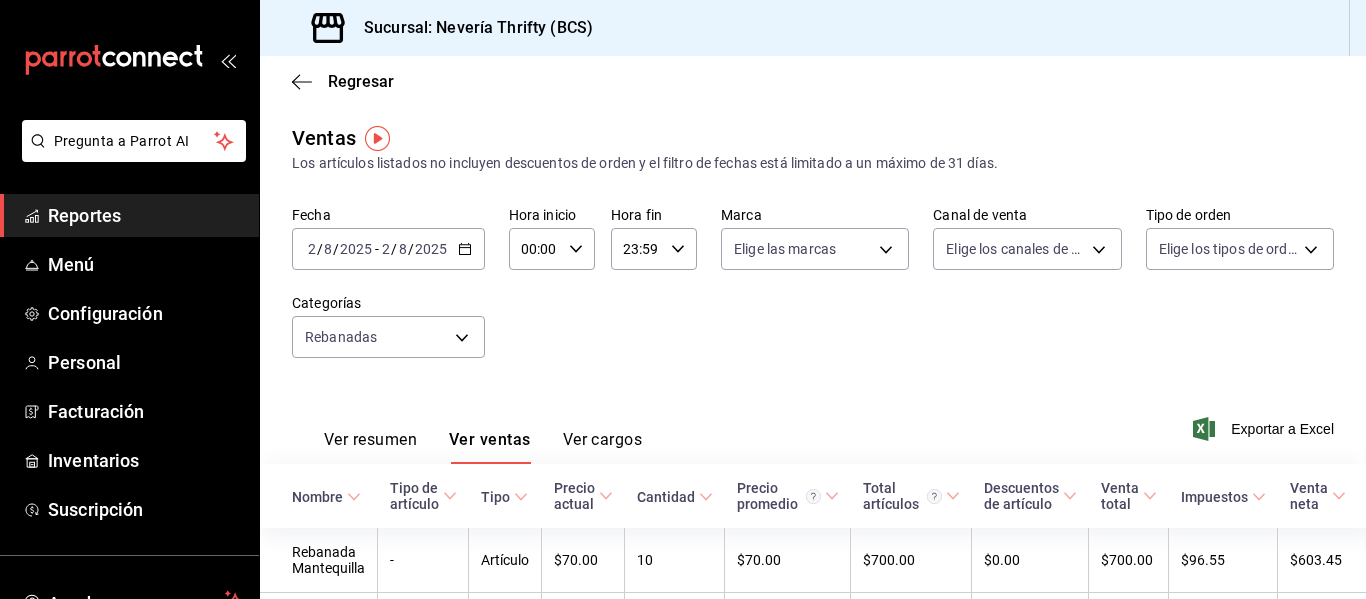 click on "Fecha 2025-08-02 2 / 8 / 2025 - 2025-08-02 2 / 8 / 2025 Hora inicio 00:00 Hora inicio Hora fin 23:59 Hora fin Marca Elige las marcas Canal de venta Elige los canales de venta Tipo de orden Elige los tipos de orden Categorías Rebanadas 74bd740e-3aa1-490c-81d0-975f3653bd1e" at bounding box center [813, 294] 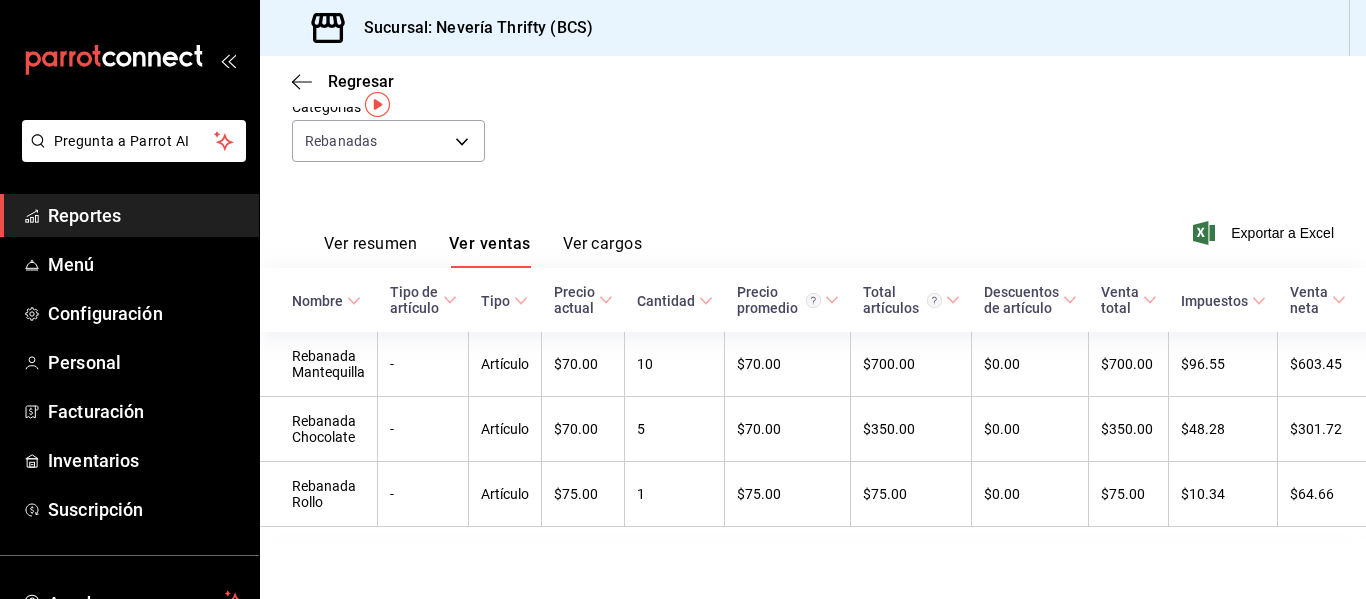scroll, scrollTop: 0, scrollLeft: 0, axis: both 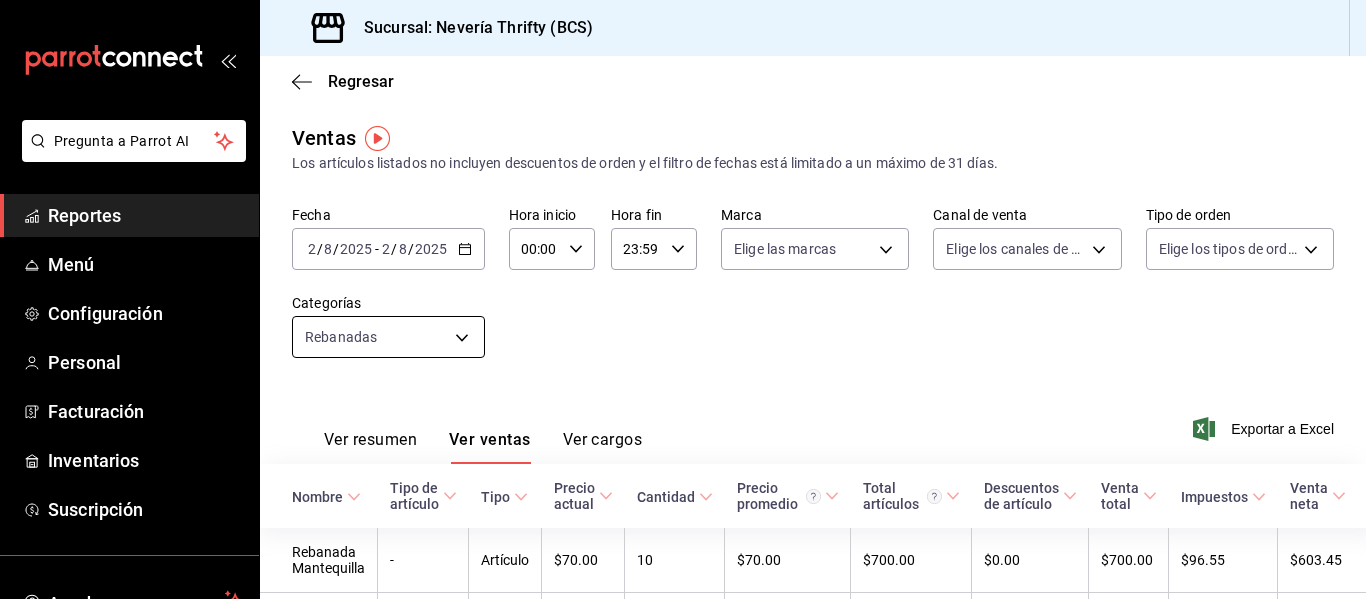 click on "Pregunta a Parrot AI Reportes   Menú   Configuración   Personal   Facturación   Inventarios   Suscripción   Ayuda Recomienda Parrot   [FIRST] [LAST]   Sugerir nueva función   Sucursal: Nevería Thrifty (BCS) Regresar Ventas Los artículos listados no incluyen descuentos de orden y el filtro de fechas está limitado a un máximo de 31 días. Fecha [DATE] [DATE] - [DATE] [DATE] Hora inicio 00:00 Hora inicio Hora fin 23:59 Hora fin Marca Elige las marcas Canal de venta Elige los canales de venta Tipo de orden Elige los tipos de orden Categorías Rebanadas [UUID] Ver resumen Ver ventas Ver cargos Exportar a Excel Nombre Tipo de artículo Tipo Precio actual Cantidad Precio promedio   Total artículos   Descuentos de artículo Venta total Impuestos Venta neta Rebanada Mantequilla - Artículo $70.00 10 $70.00 $700.00 $0.00 $700.00 $96.55 $603.45 Rebanada Chocolate - Artículo $70.00 5 $70.00 $350.00 $0.00 $350.00 $48.28 $301.72 Rebanada Rollo - $75.00" at bounding box center (683, 299) 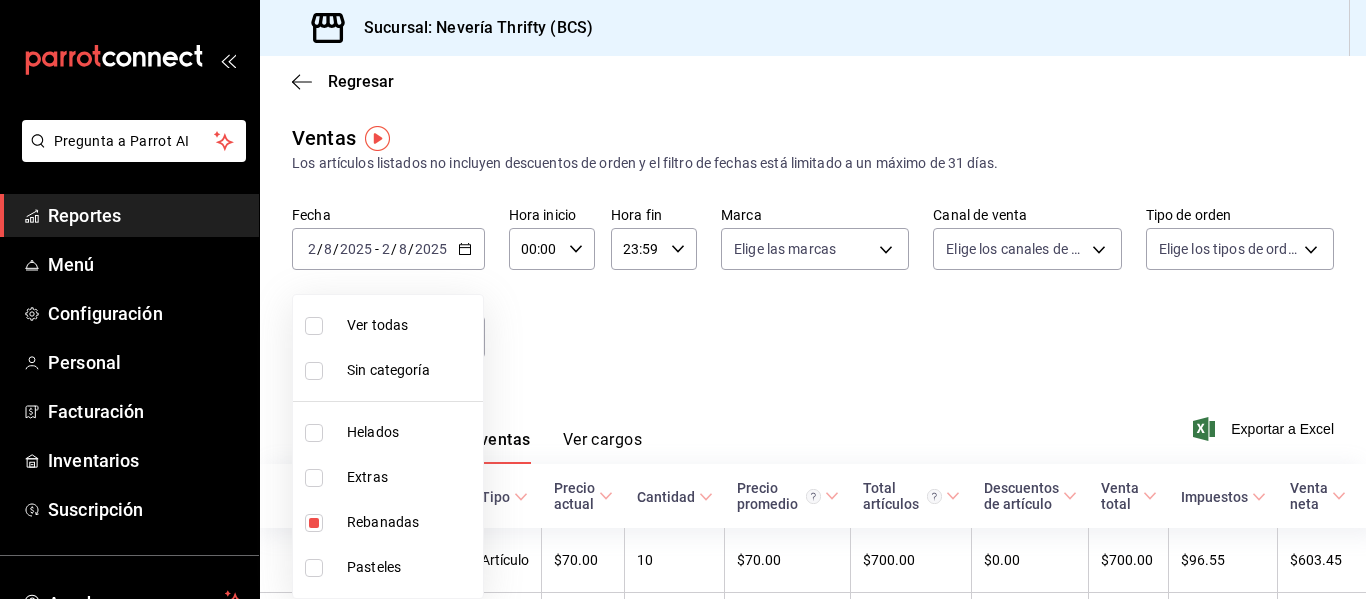 click at bounding box center [314, 523] 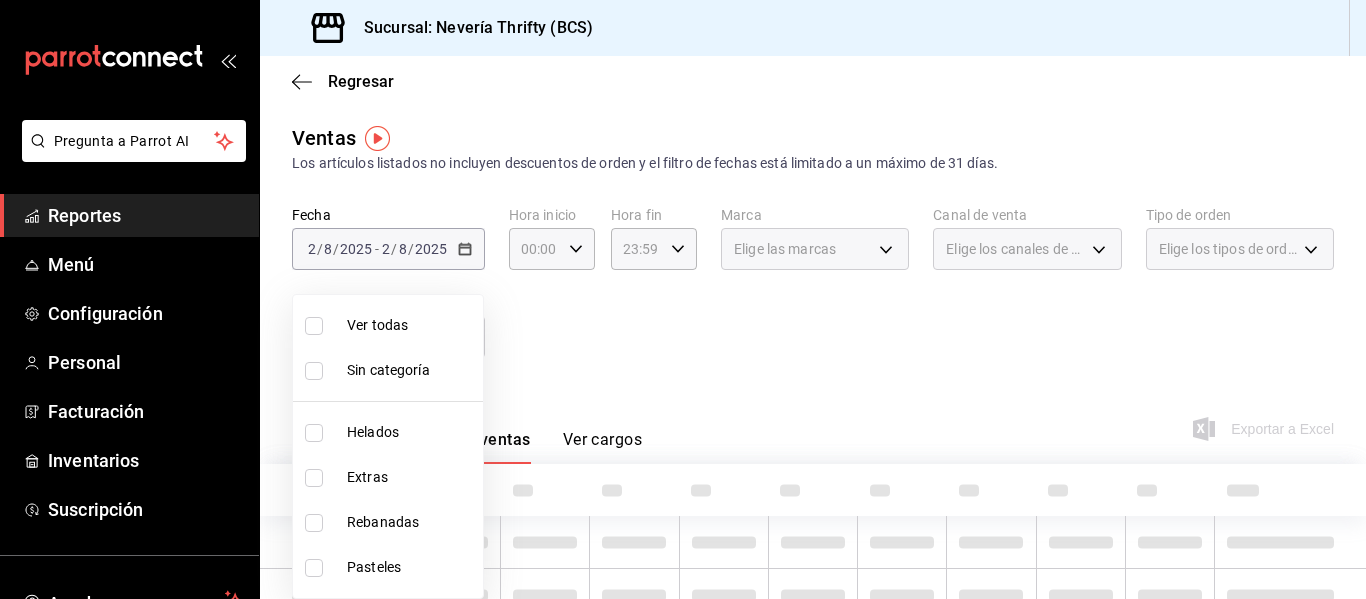 drag, startPoint x: 309, startPoint y: 434, endPoint x: 551, endPoint y: 417, distance: 242.59637 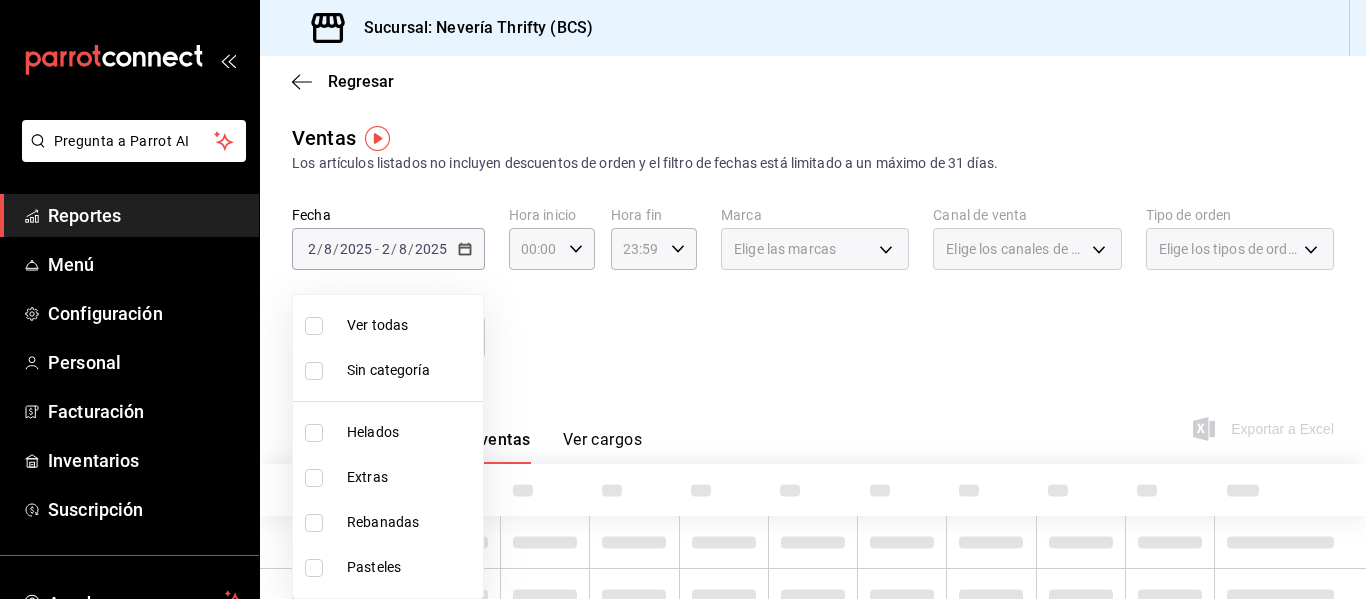 click at bounding box center (314, 433) 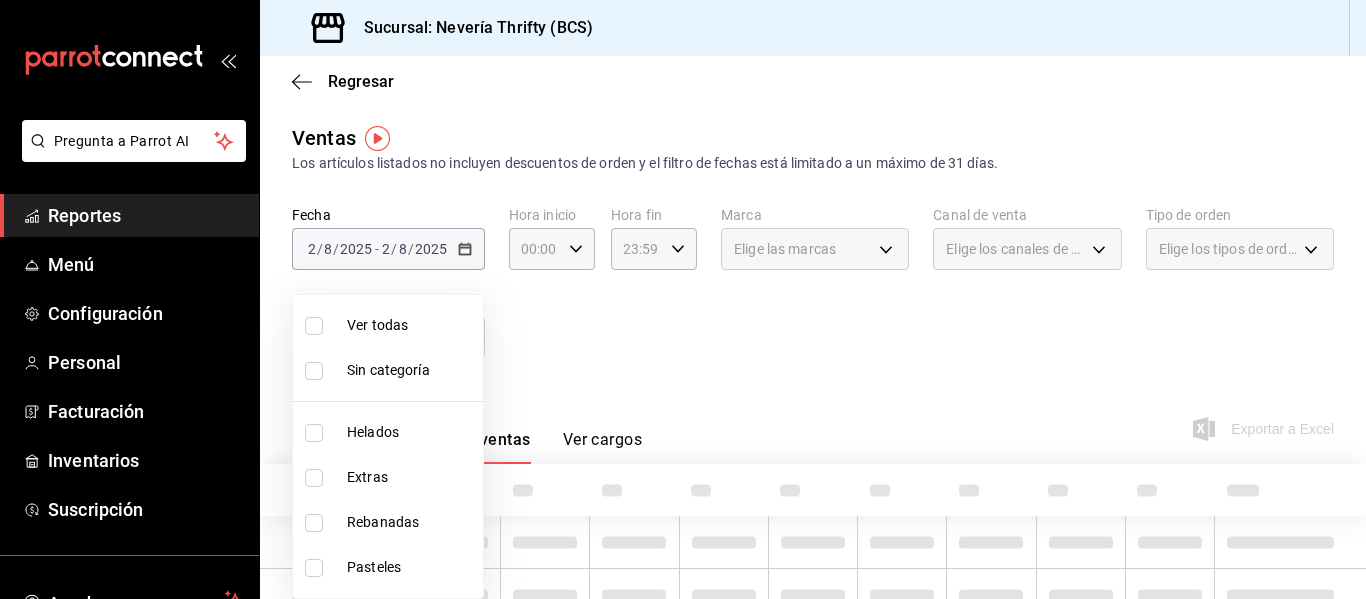 type on "b705a4a3-0c02-4aaa-bced-1ae138585fd0" 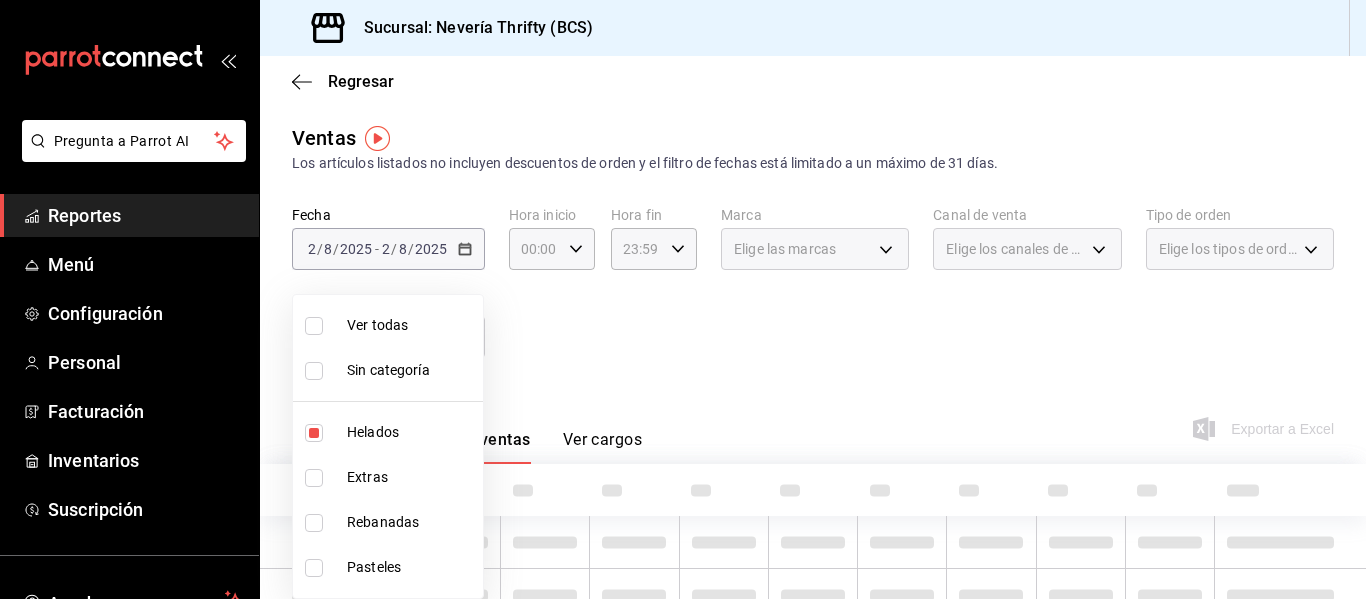 click at bounding box center [683, 299] 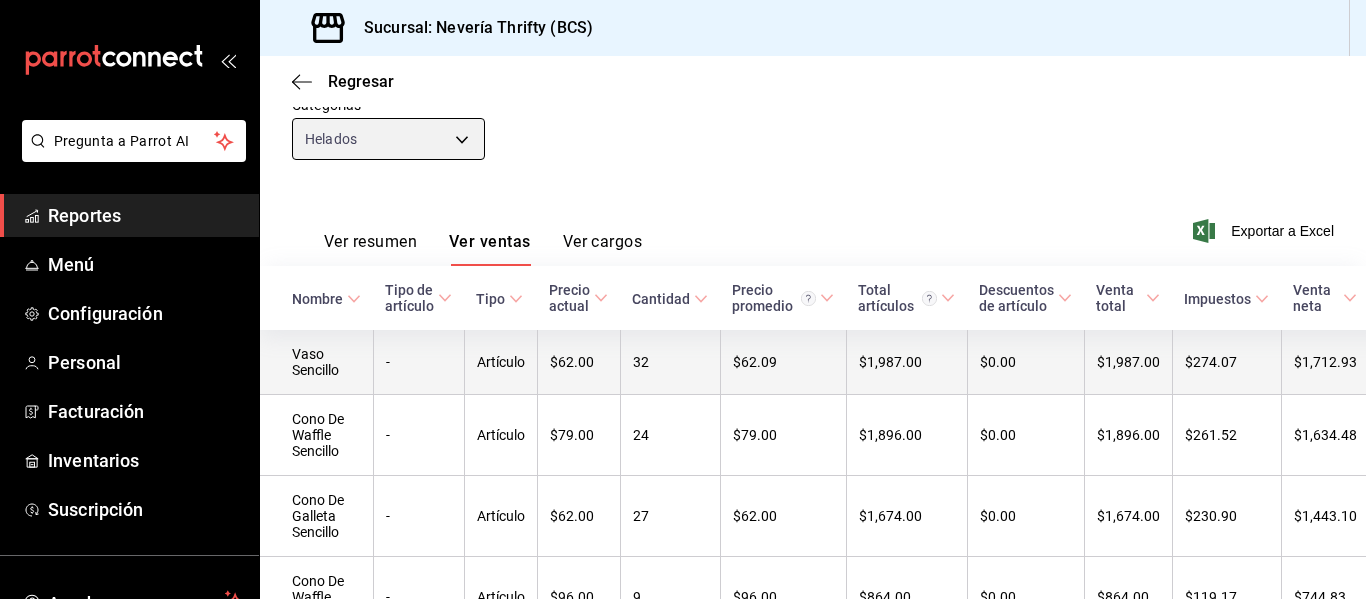 scroll, scrollTop: 200, scrollLeft: 0, axis: vertical 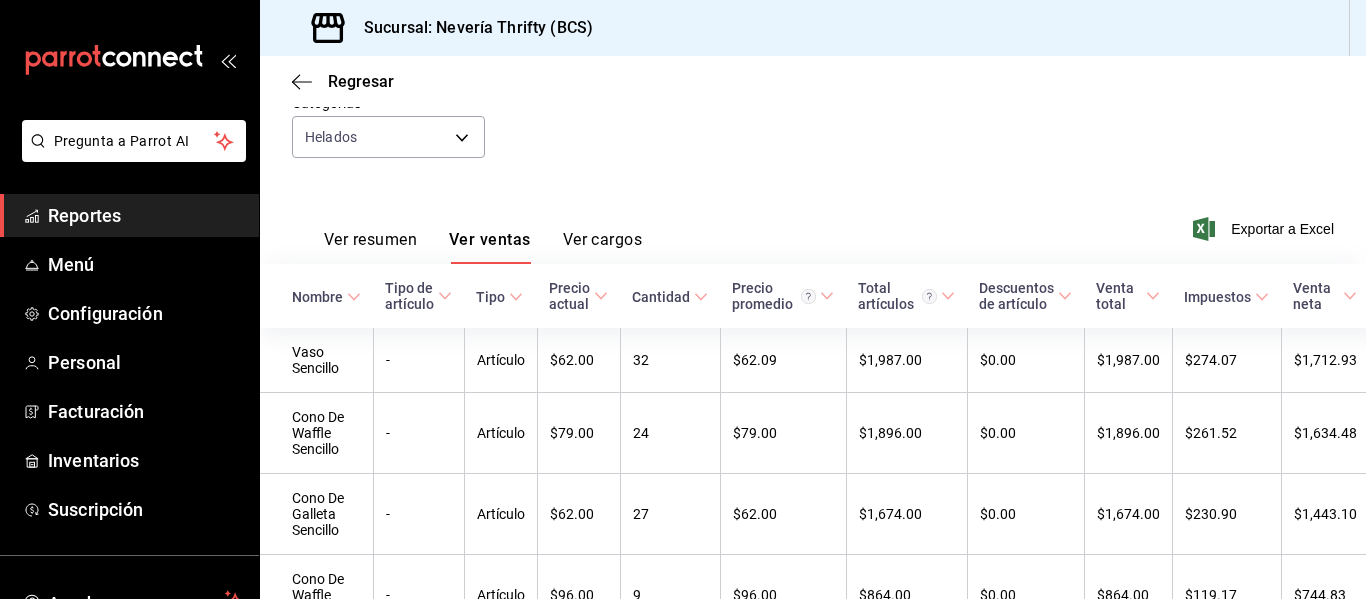 click on "Nombre" at bounding box center [317, 297] 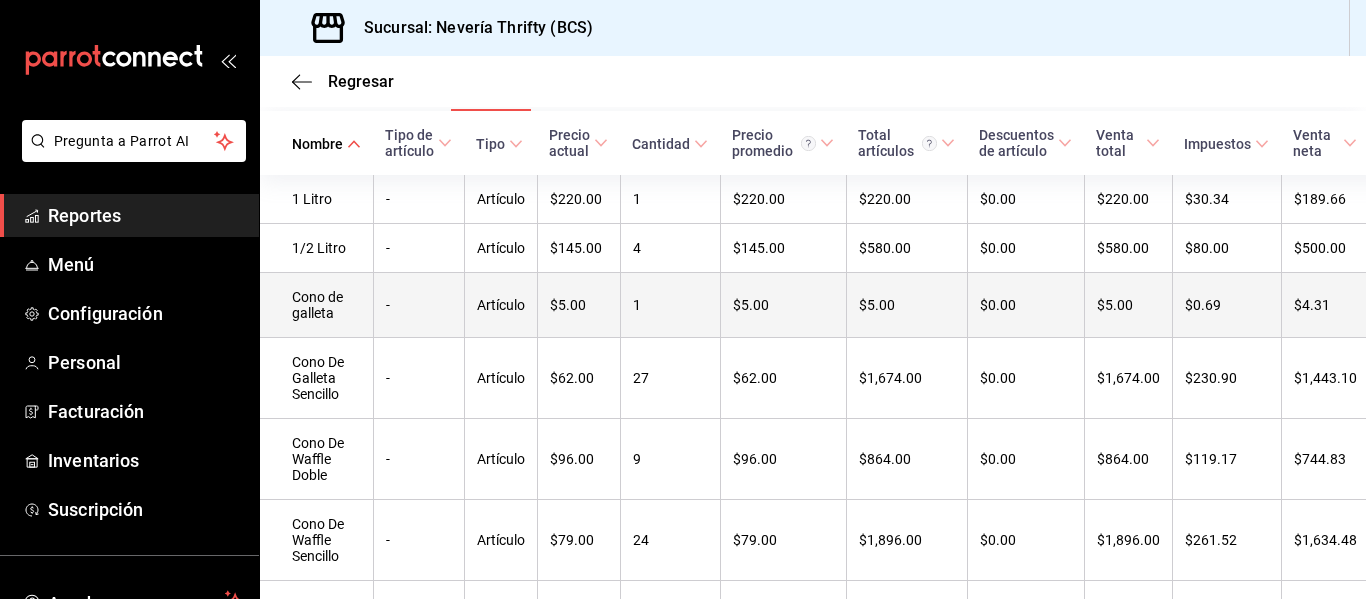 scroll, scrollTop: 400, scrollLeft: 0, axis: vertical 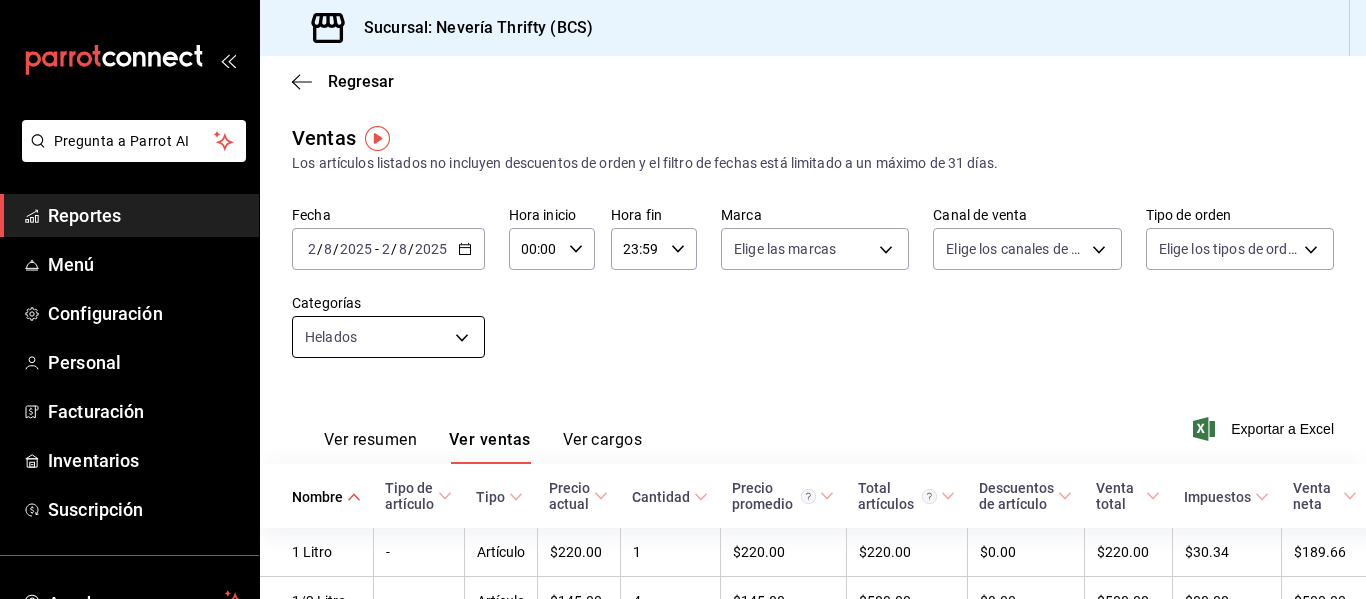 click on "Pregunta a Parrot AI Reportes   Menú   Configuración   Personal   Facturación   Inventarios   Suscripción   Ayuda Recomienda Parrot   [FIRST] [LAST]   Sugerir nueva función   Sucursal: Nevería Thrifty (BCS) Regresar Ventas Los artículos listados no incluyen descuentos de orden y el filtro de fechas está limitado a un máximo de 31 días. Fecha [DATE] [DATE] - [DATE] [DATE] Hora inicio 00:00 Hora inicio Hora fin 23:59 Hora fin Marca Elige las marcas Canal de venta Elige los canales de venta Tipo de orden Elige los tipos de orden Categorías Helados [UUID] Ver resumen Ver ventas Ver cargos Exportar a Excel Nombre Tipo de artículo Tipo Precio actual Cantidad Precio promedio   Total artículos   Descuentos de artículo Venta total Impuestos Venta neta 1 Litro - Artículo $220.00 1 $220.00 $220.00 $0.00 $220.00 $30.34 $189.66 1/2 Litro - Artículo $145.00 4 $145.00 $580.00 $0.00 $580.00 $80.00 $500.00 Cono de galleta - Artículo $5.00 1 $5.00 -" at bounding box center [683, 299] 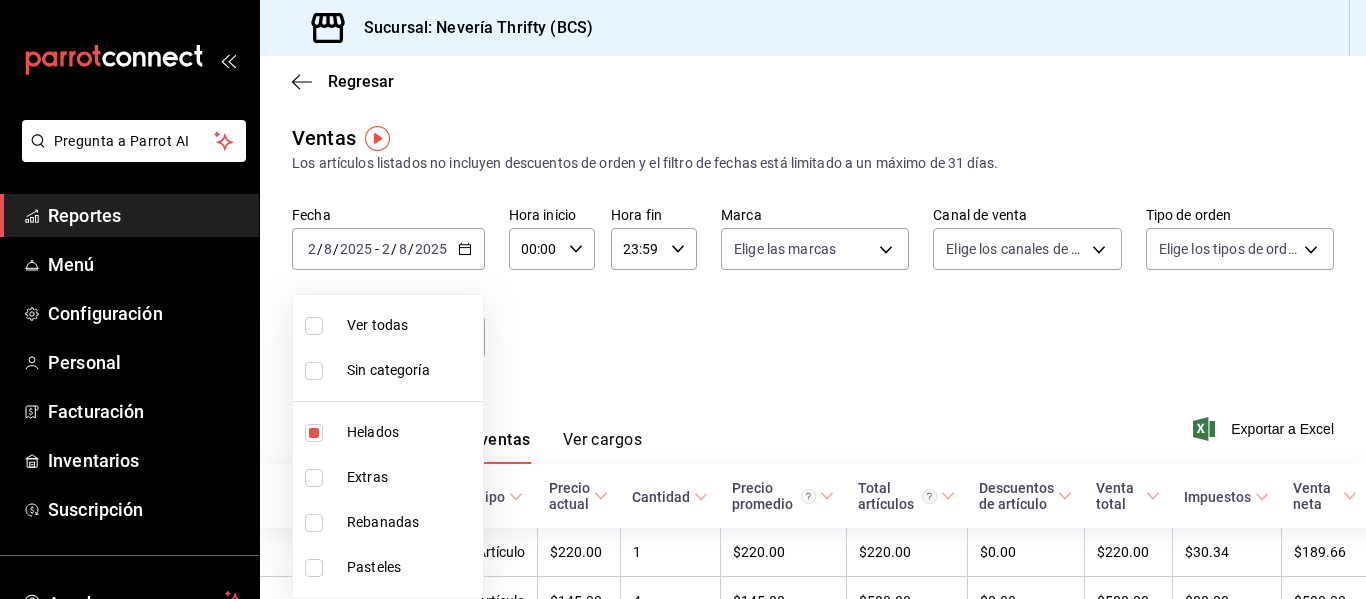 click at bounding box center (314, 433) 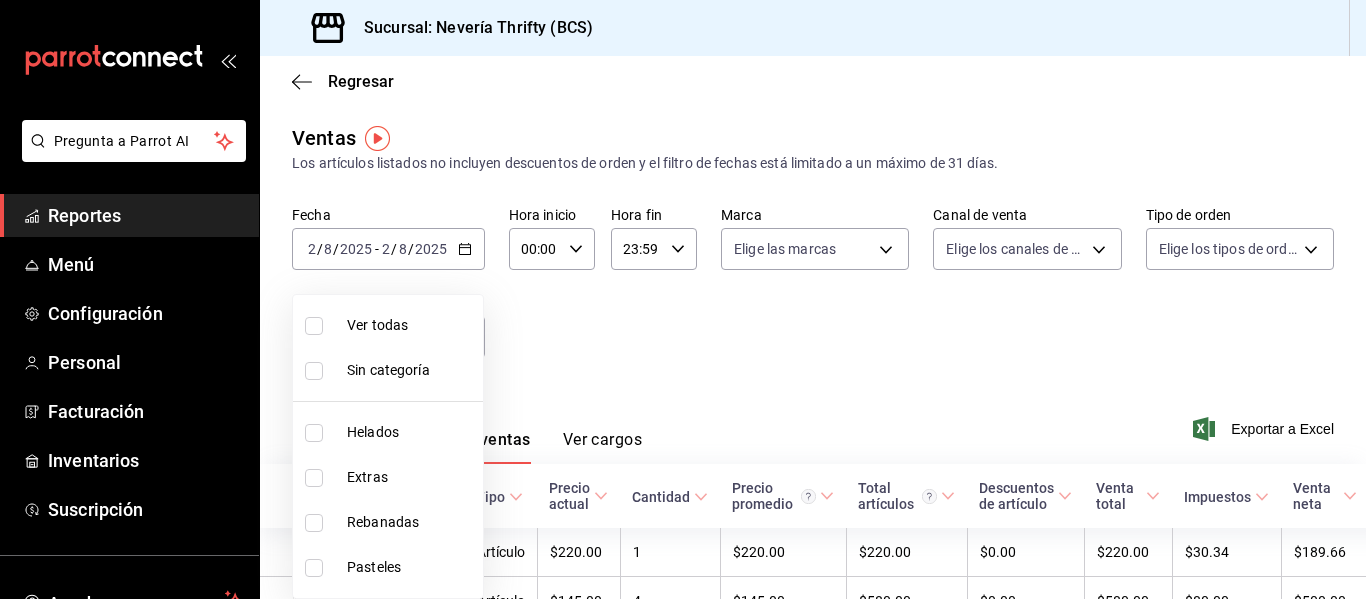 type 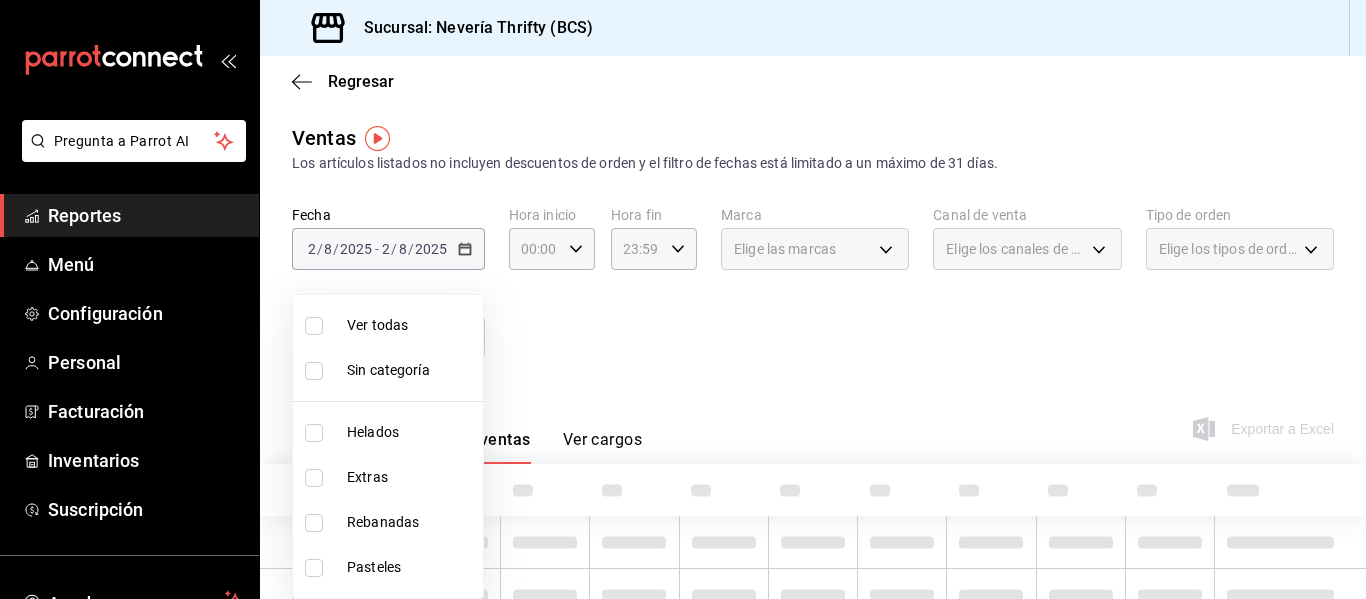 click at bounding box center [314, 478] 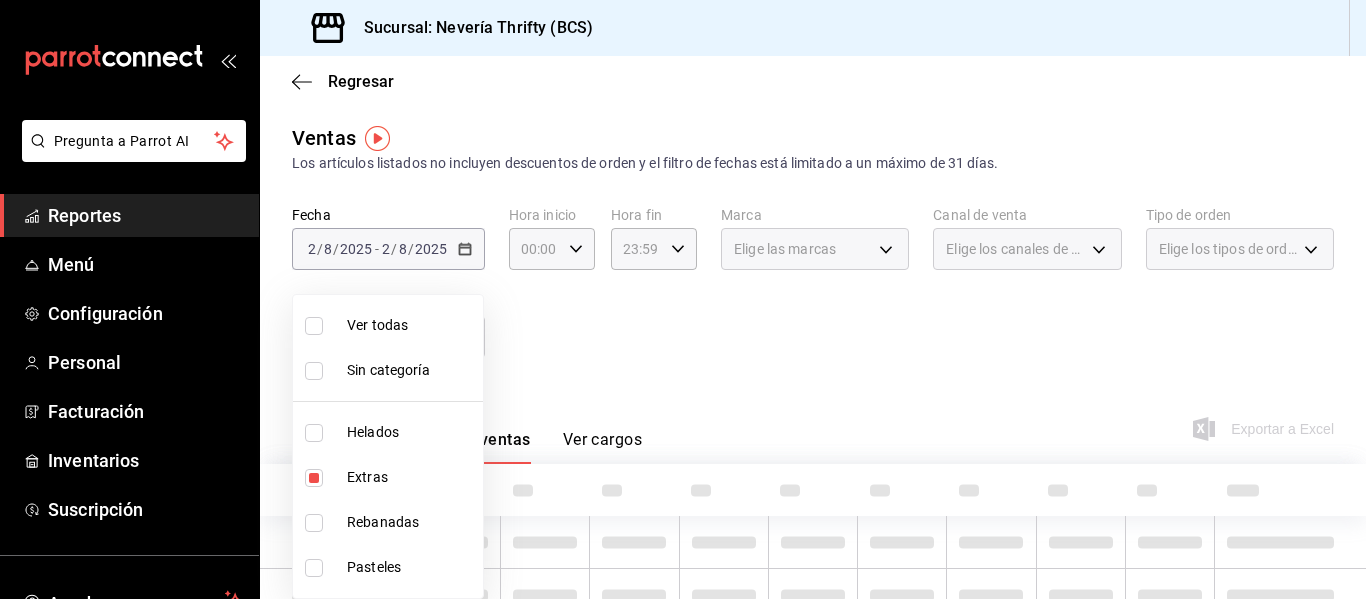 click at bounding box center (683, 299) 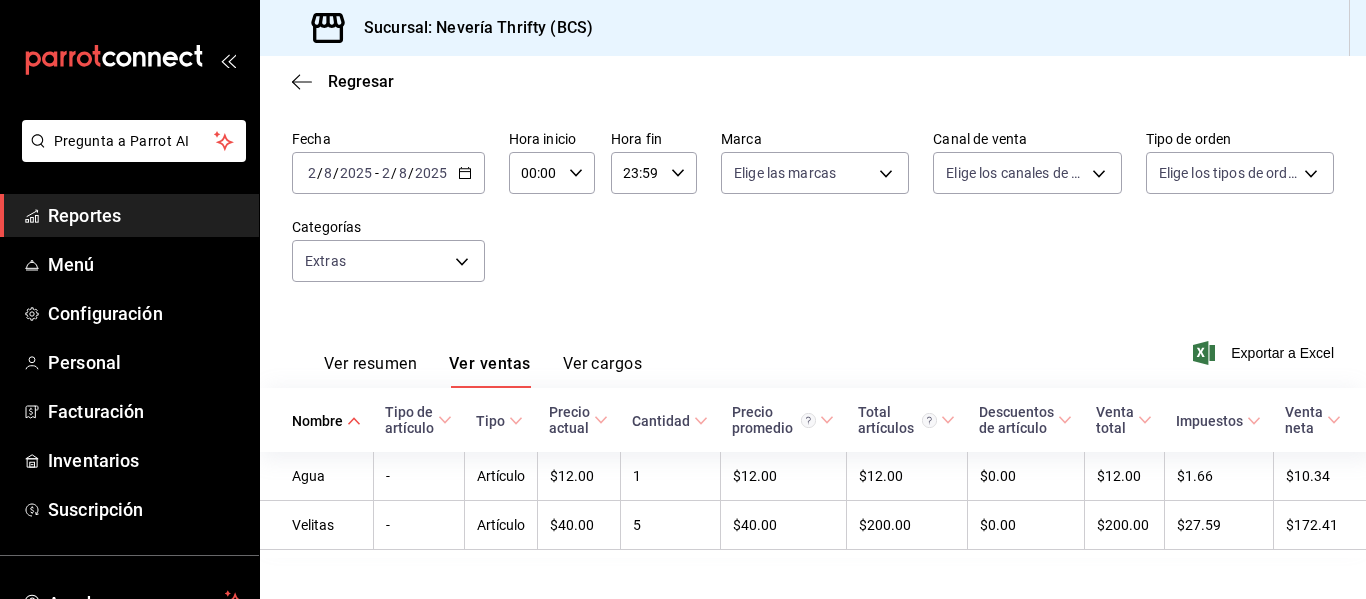 scroll, scrollTop: 118, scrollLeft: 0, axis: vertical 